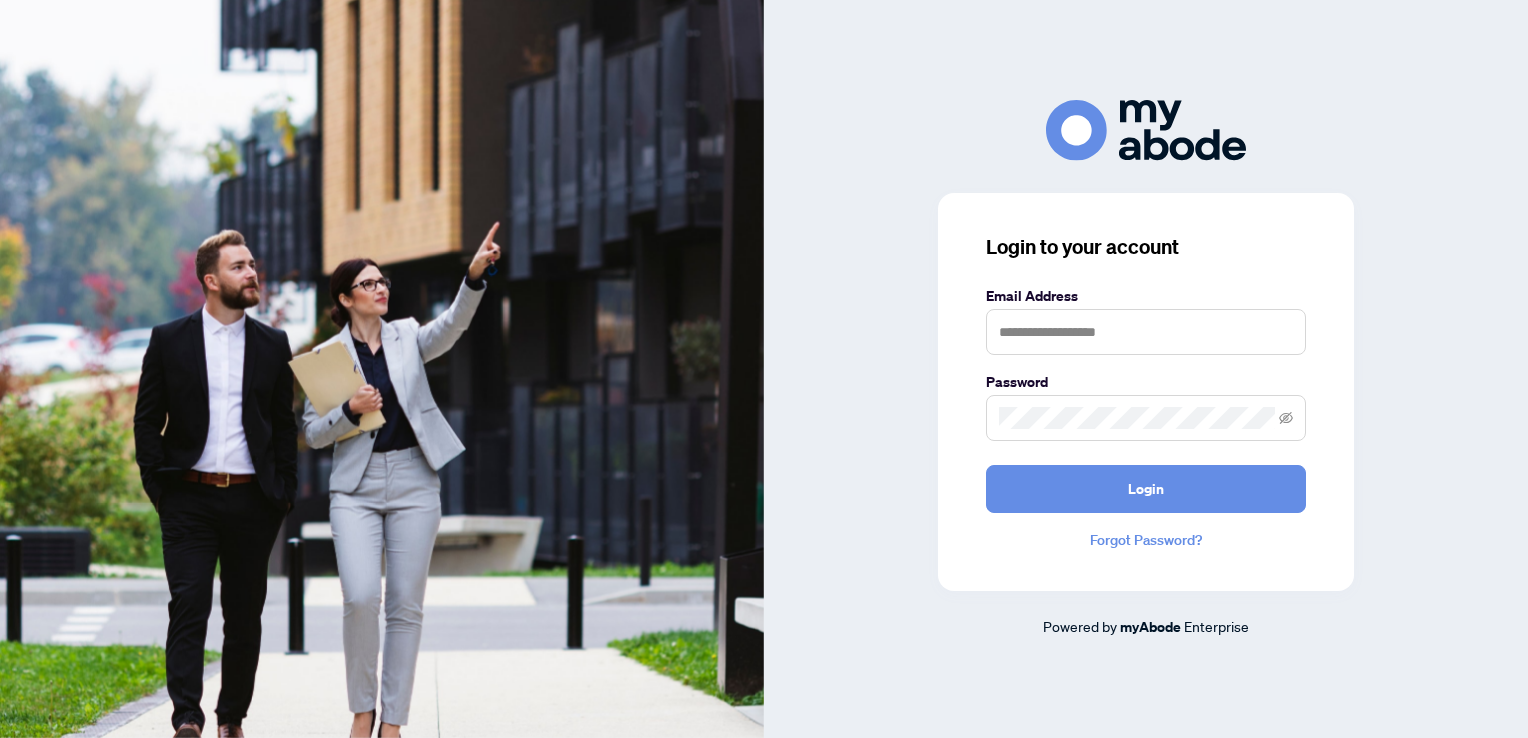 scroll, scrollTop: 0, scrollLeft: 0, axis: both 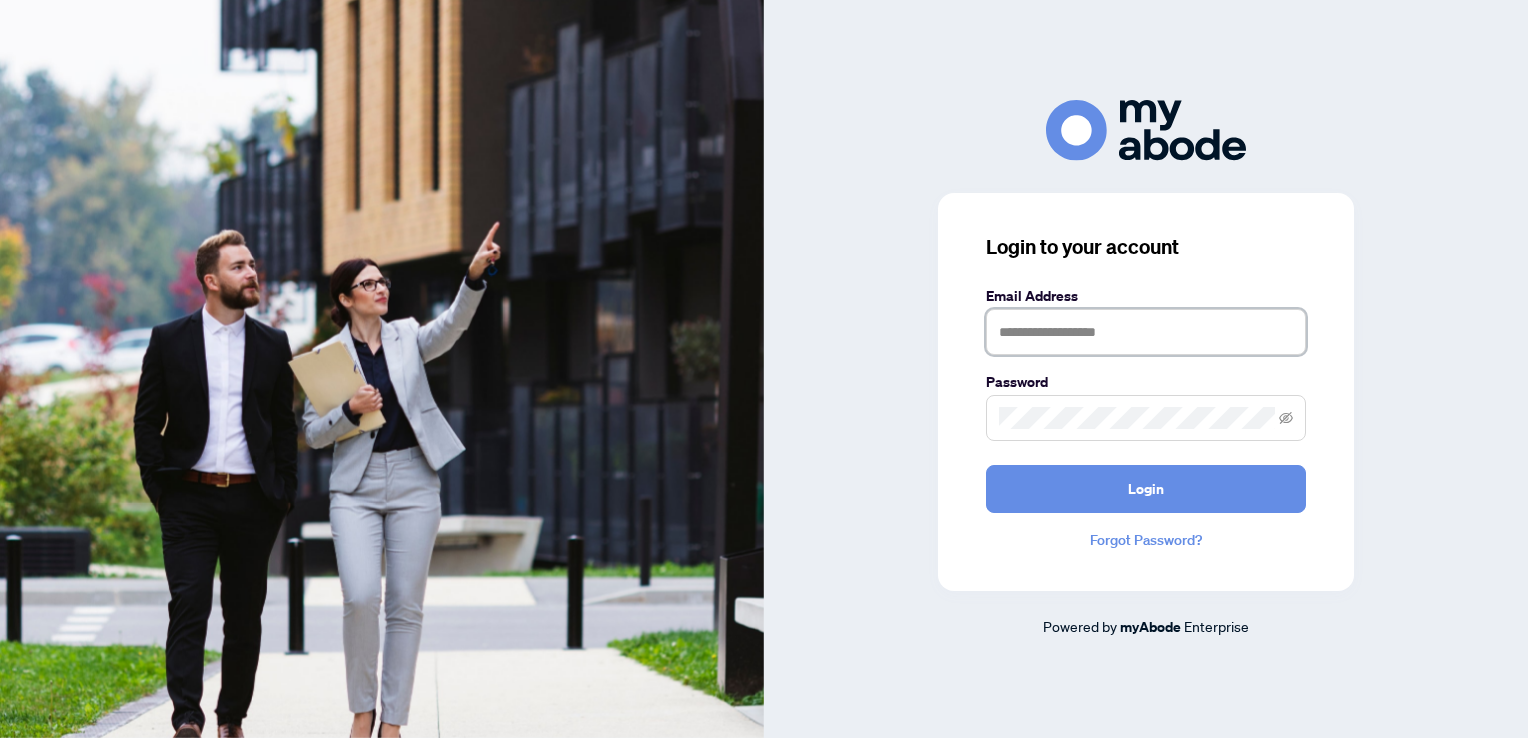 drag, startPoint x: 1015, startPoint y: 332, endPoint x: 1120, endPoint y: 338, distance: 105.17129 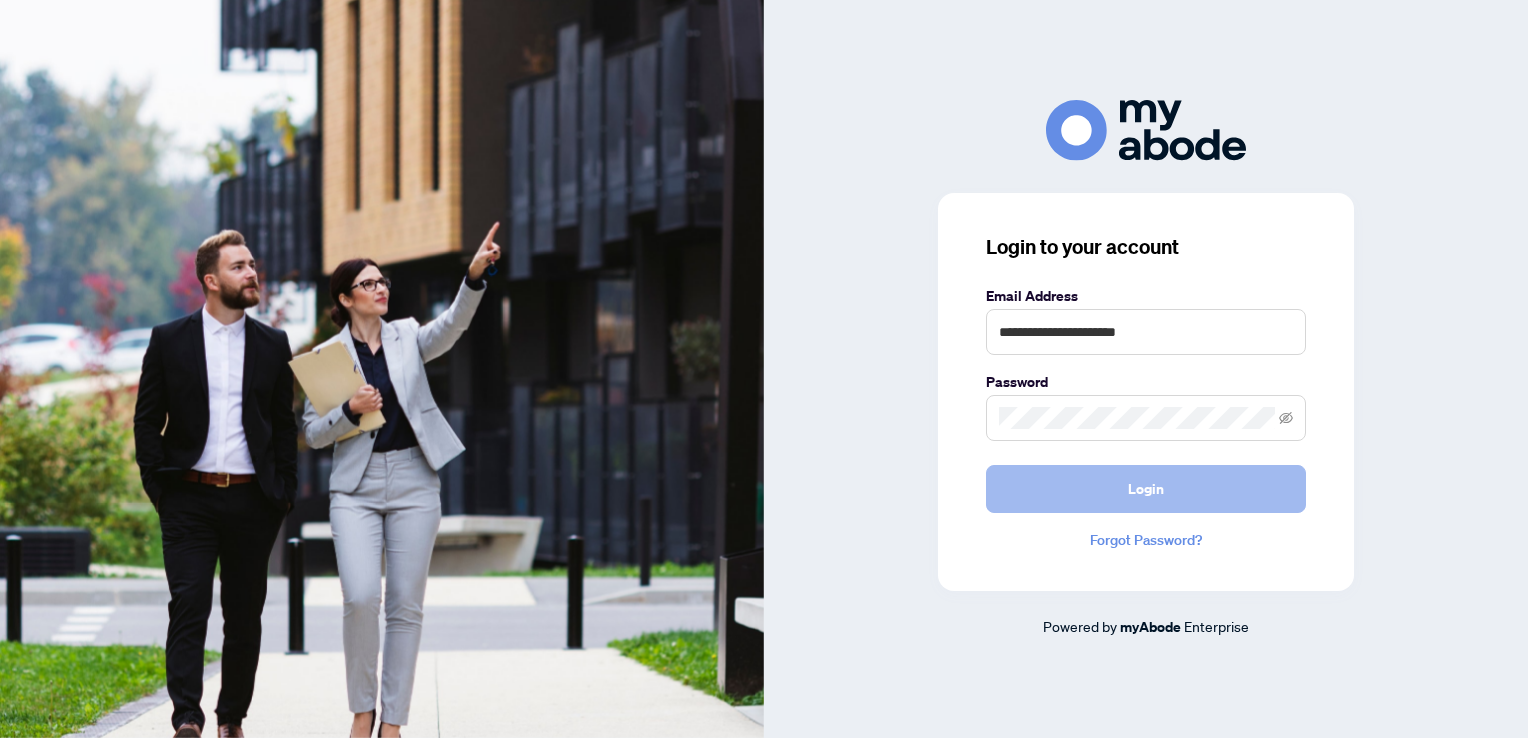 click on "Login" at bounding box center [1146, 489] 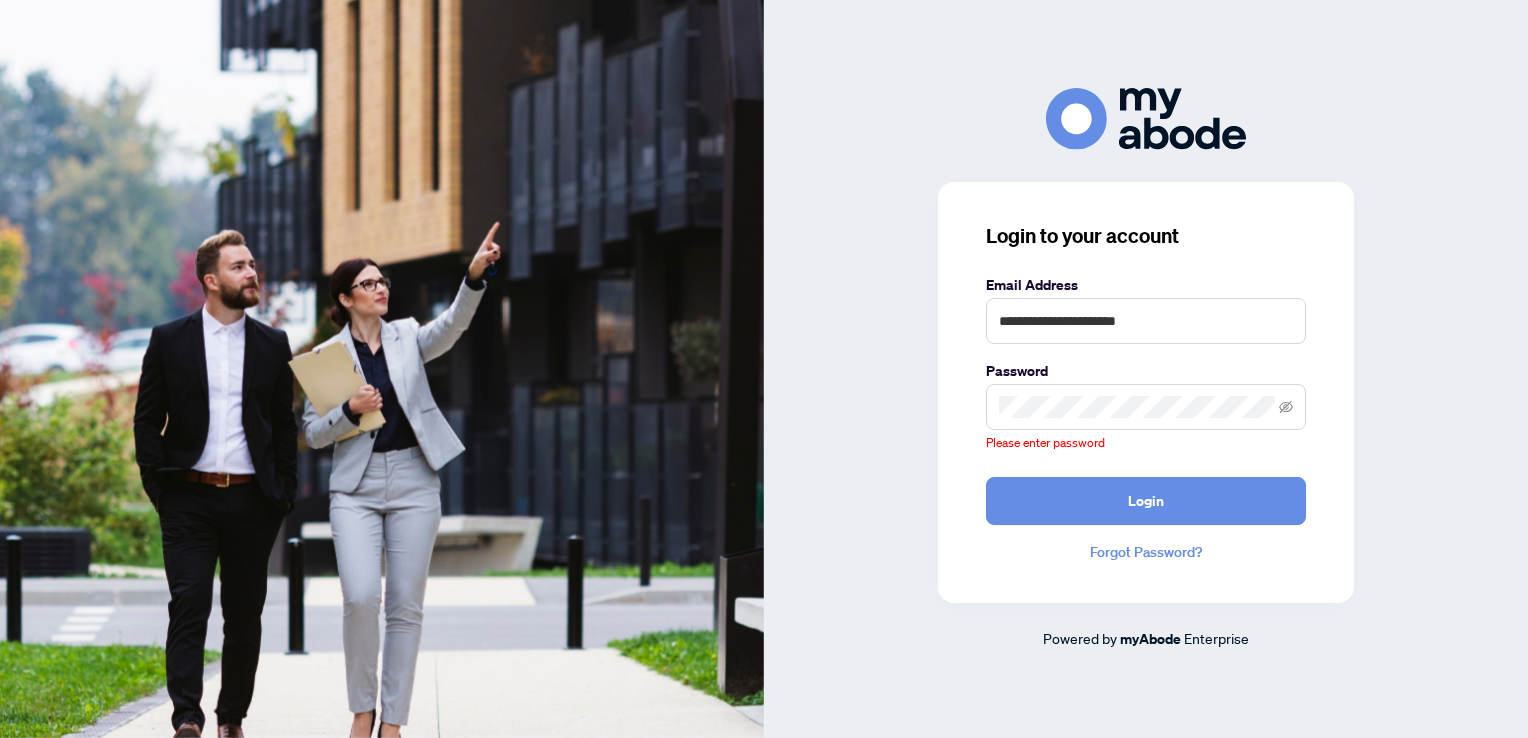 click on "Password" at bounding box center [1146, 371] 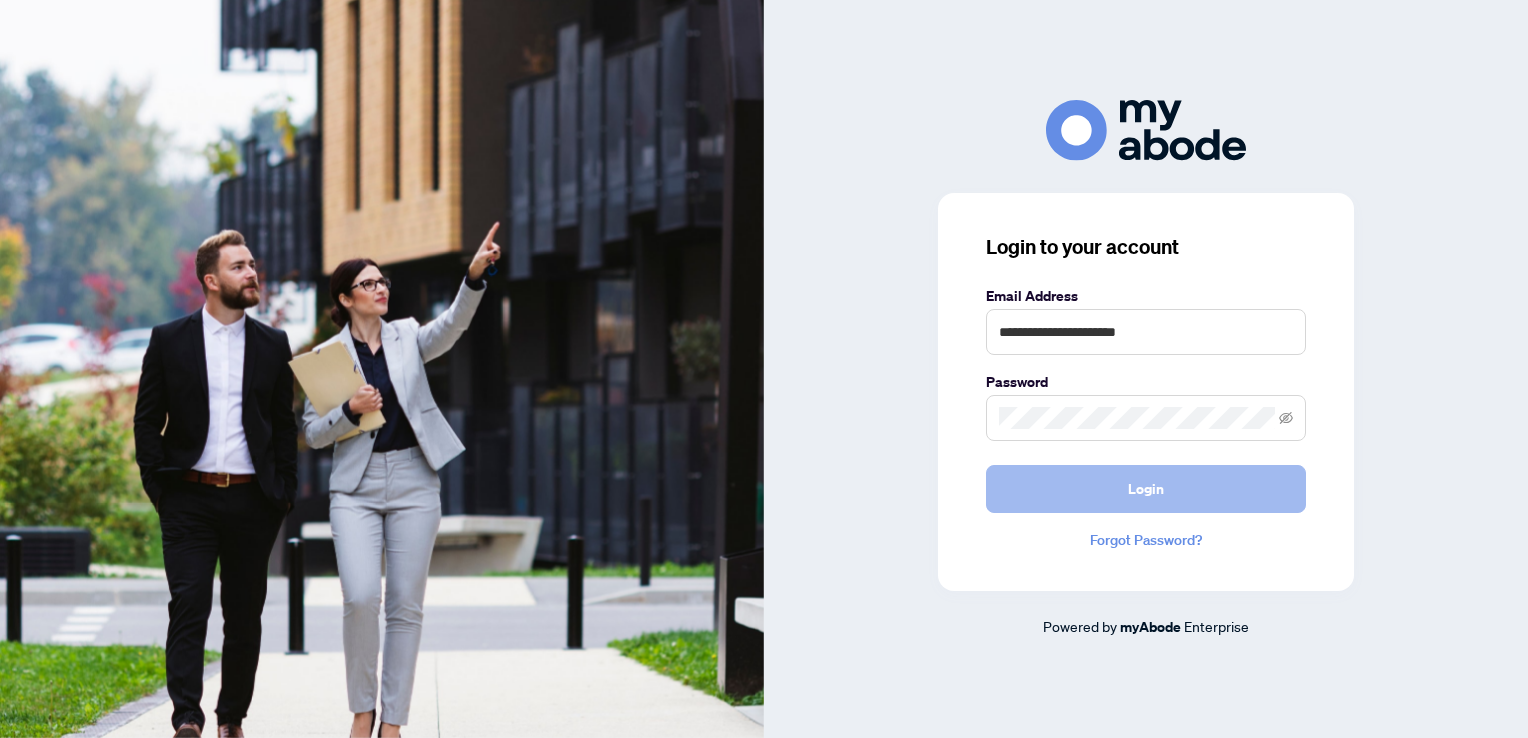 drag, startPoint x: 1147, startPoint y: 481, endPoint x: 1200, endPoint y: 478, distance: 53.08484 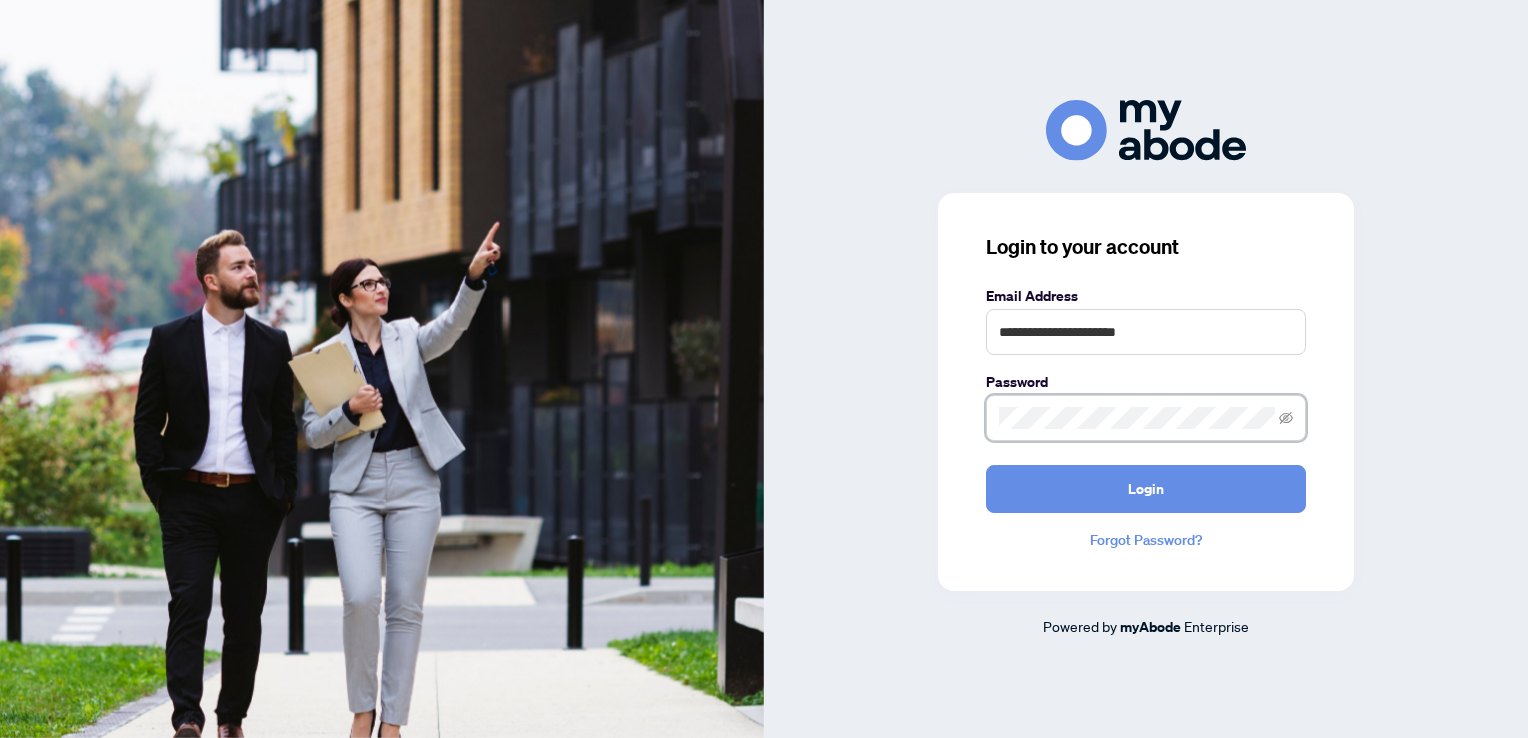 click on "**********" at bounding box center (1146, 369) 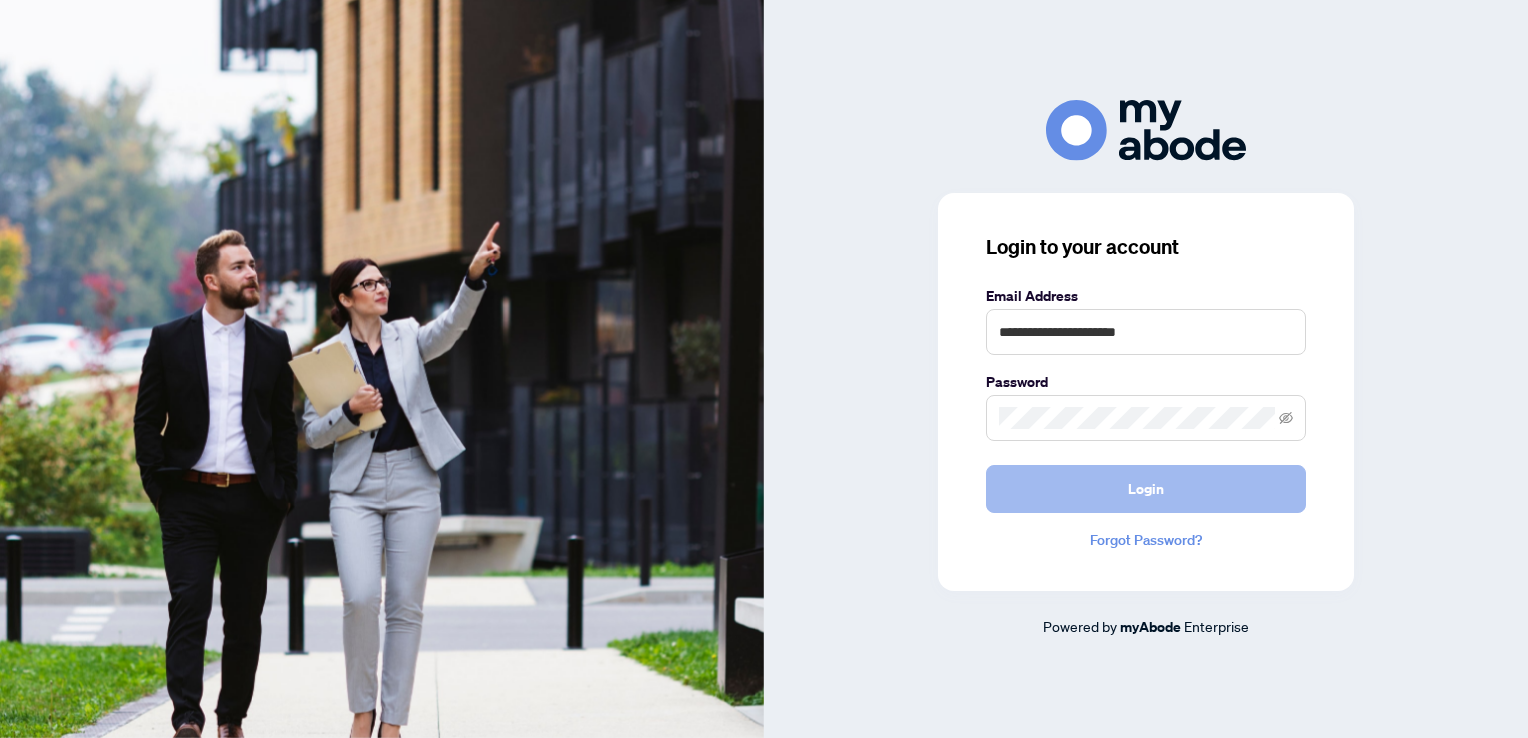 click on "Login" at bounding box center (1146, 489) 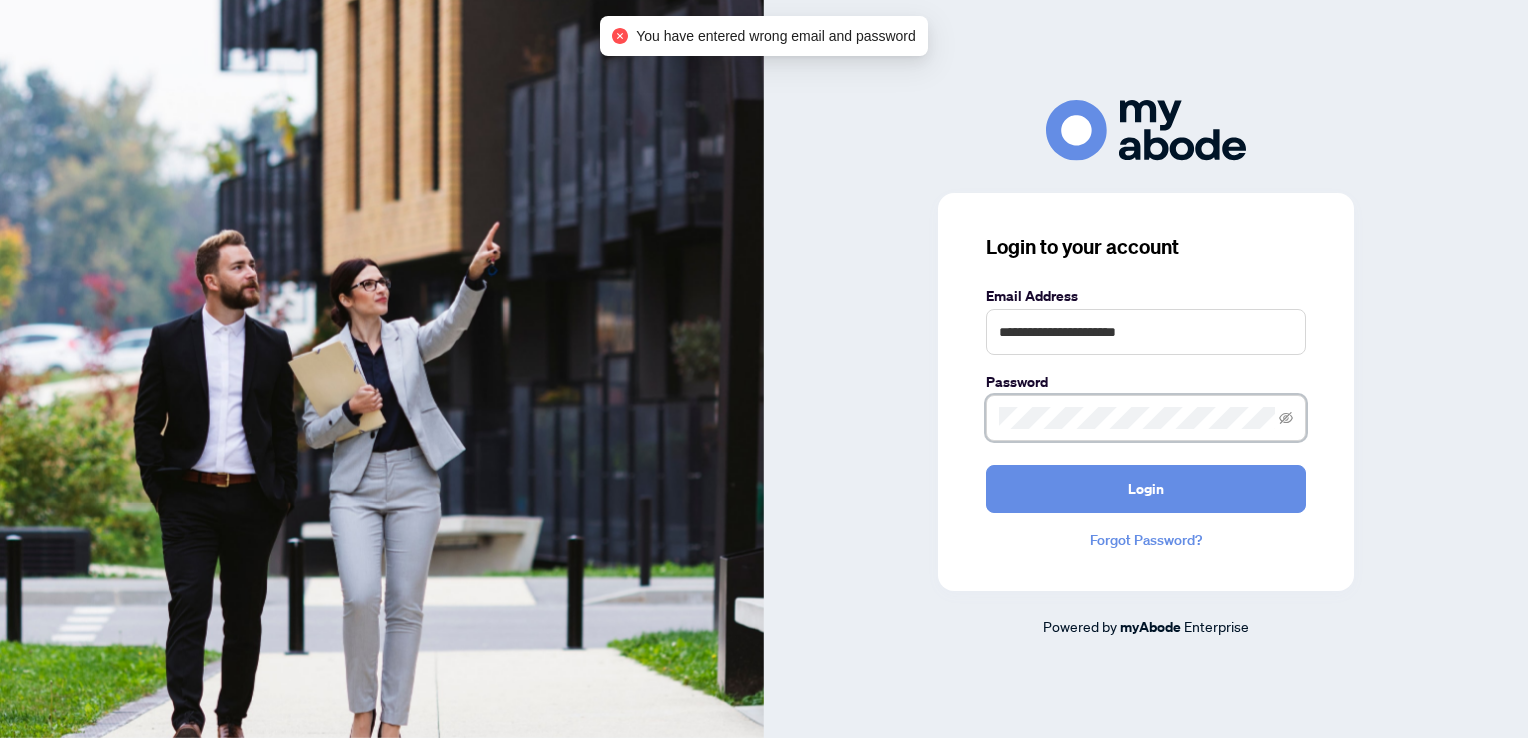 click on "**********" at bounding box center (1146, 369) 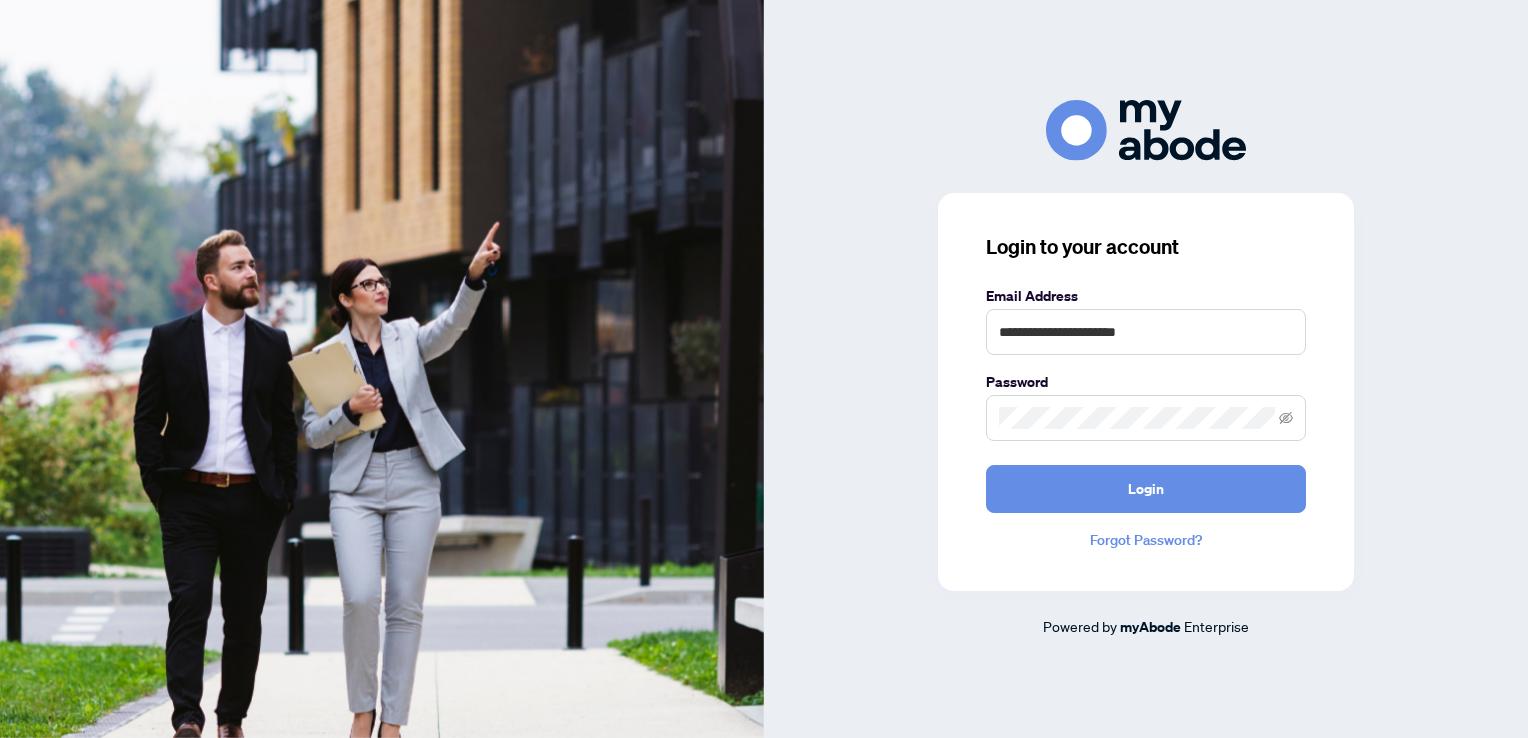 click on "Forgot Password?" at bounding box center (1146, 540) 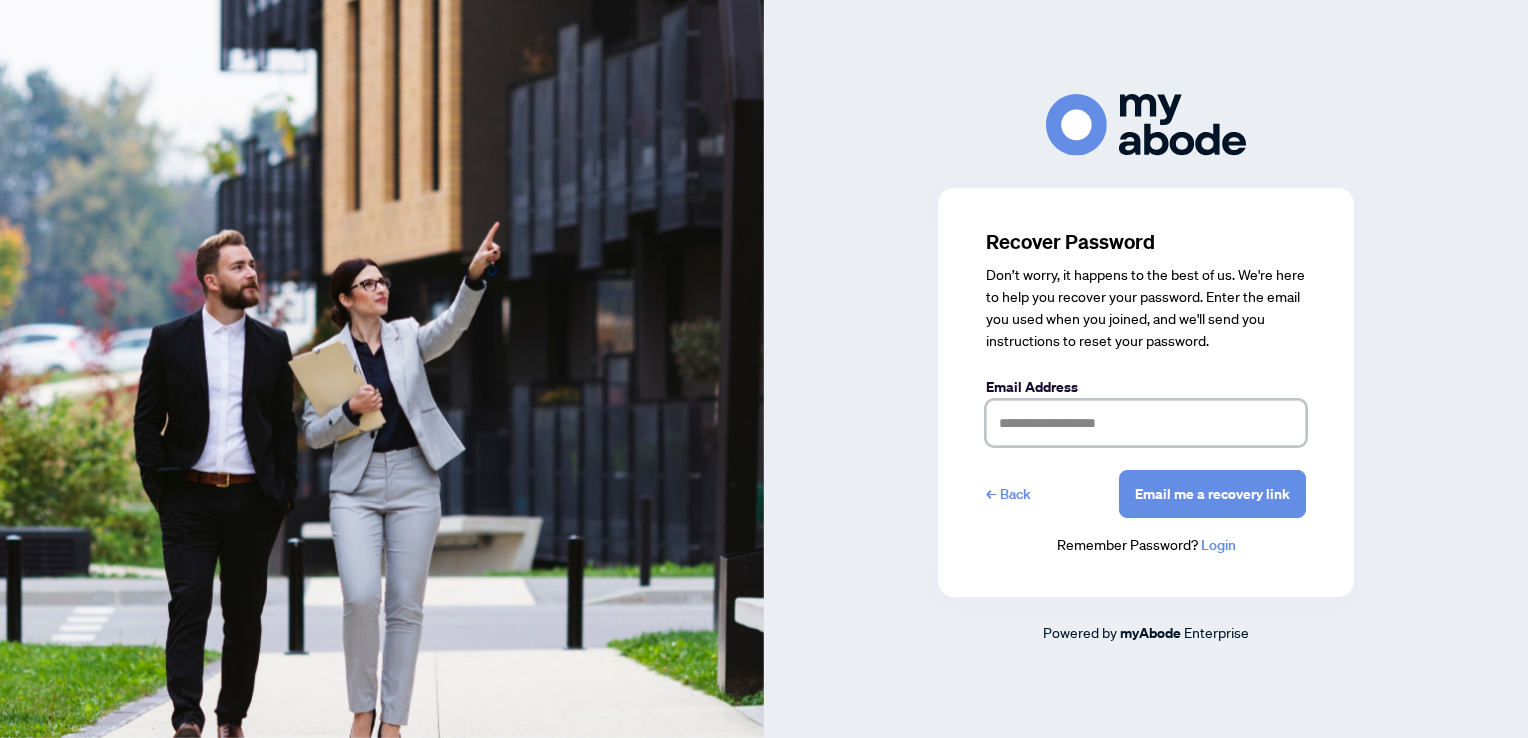 click at bounding box center [1146, 423] 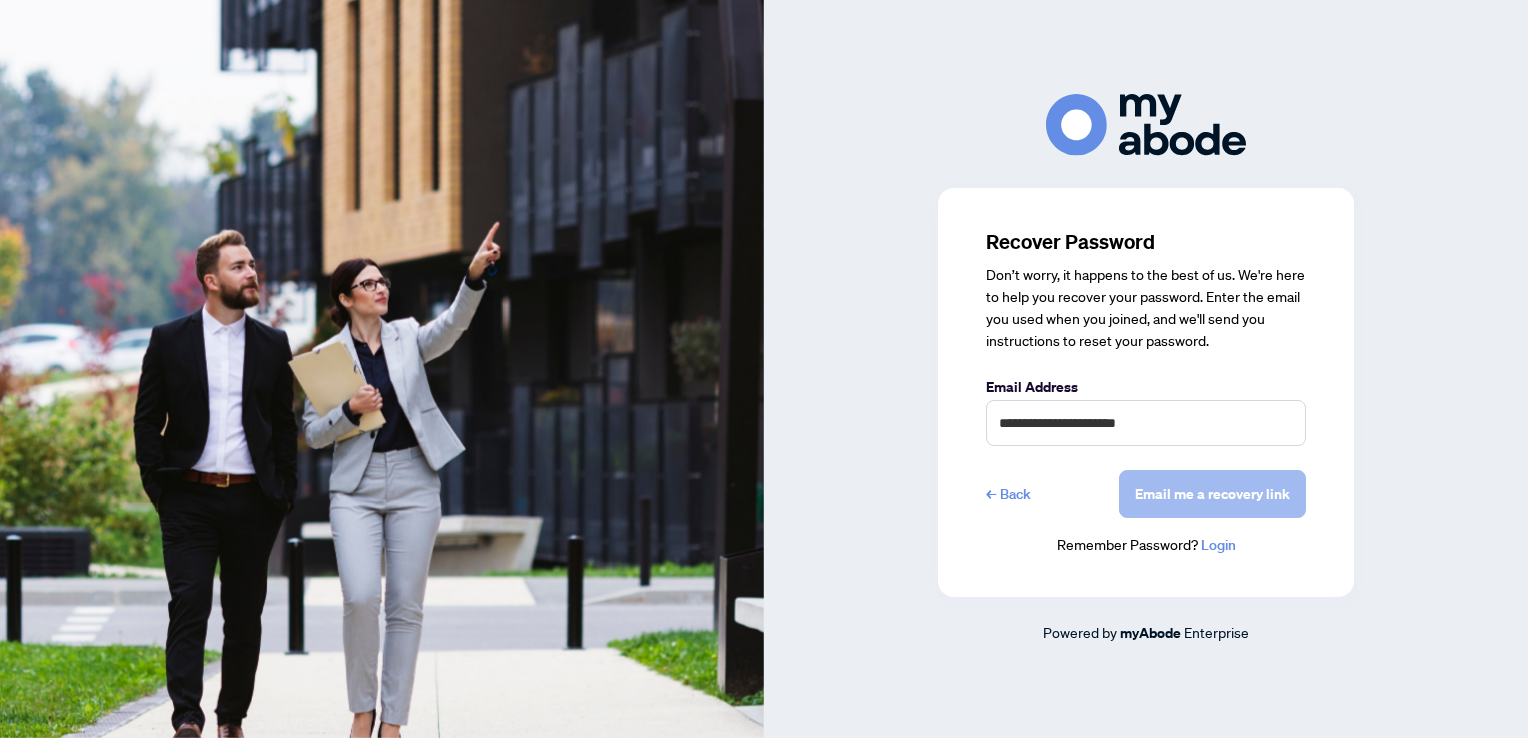 click on "Email me a recovery link" at bounding box center (1212, 494) 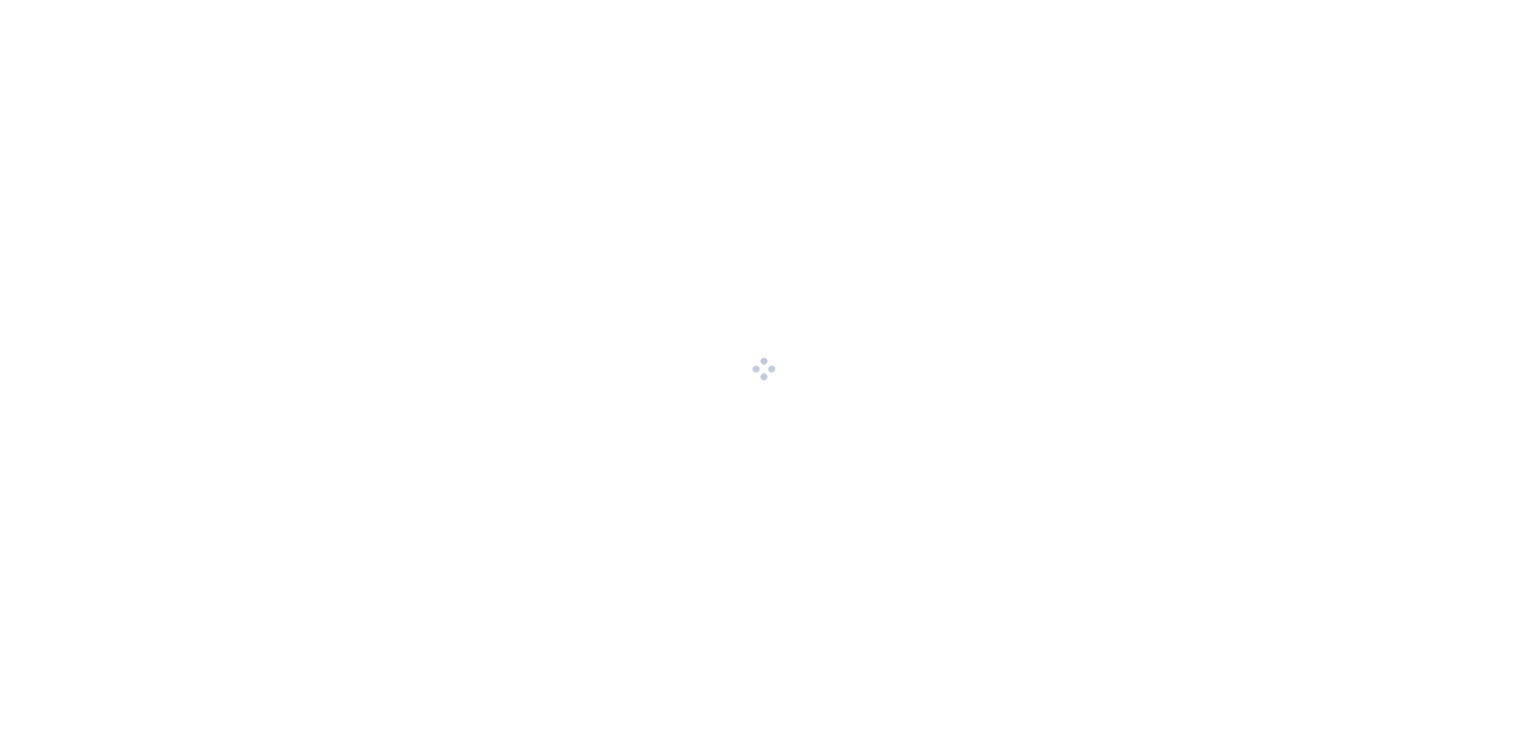 scroll, scrollTop: 0, scrollLeft: 0, axis: both 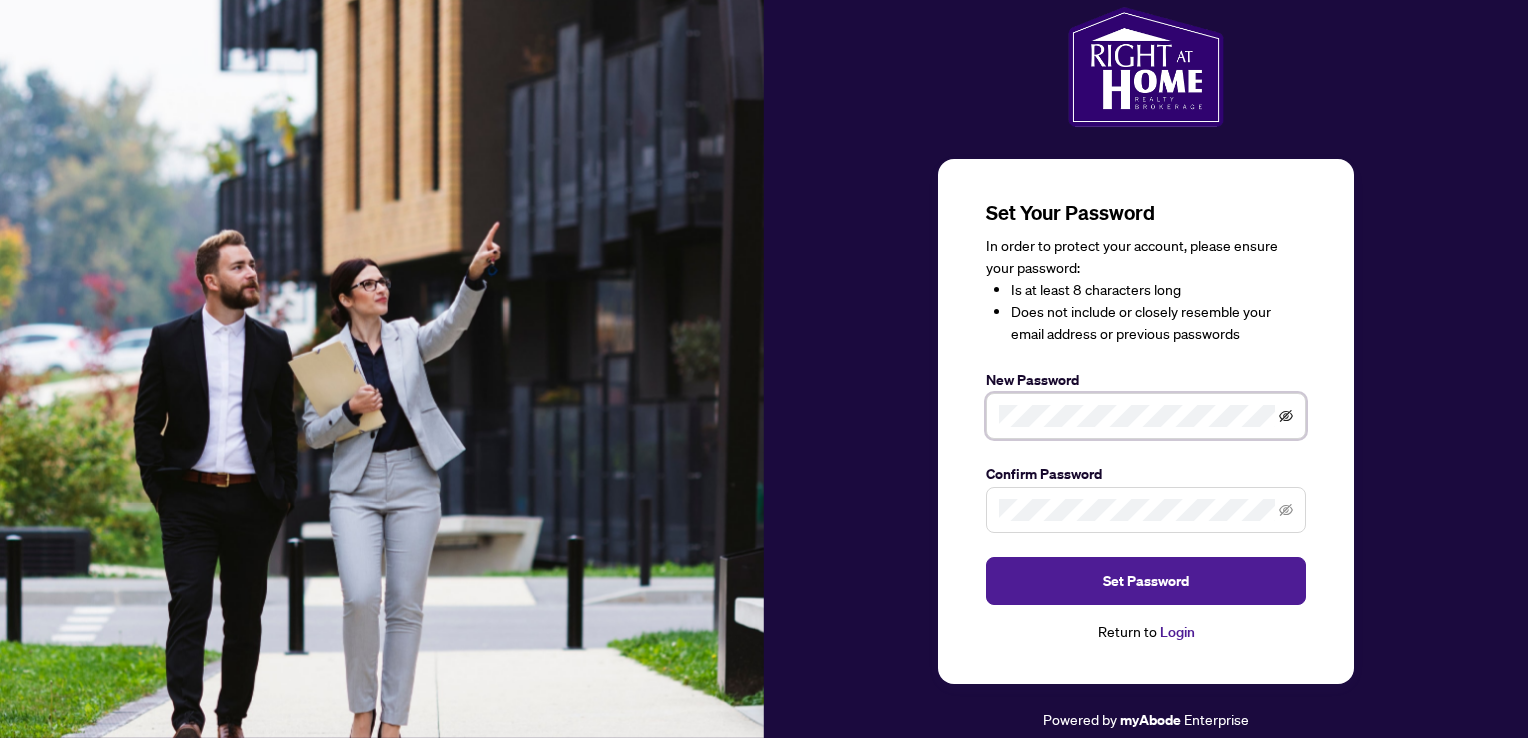 click 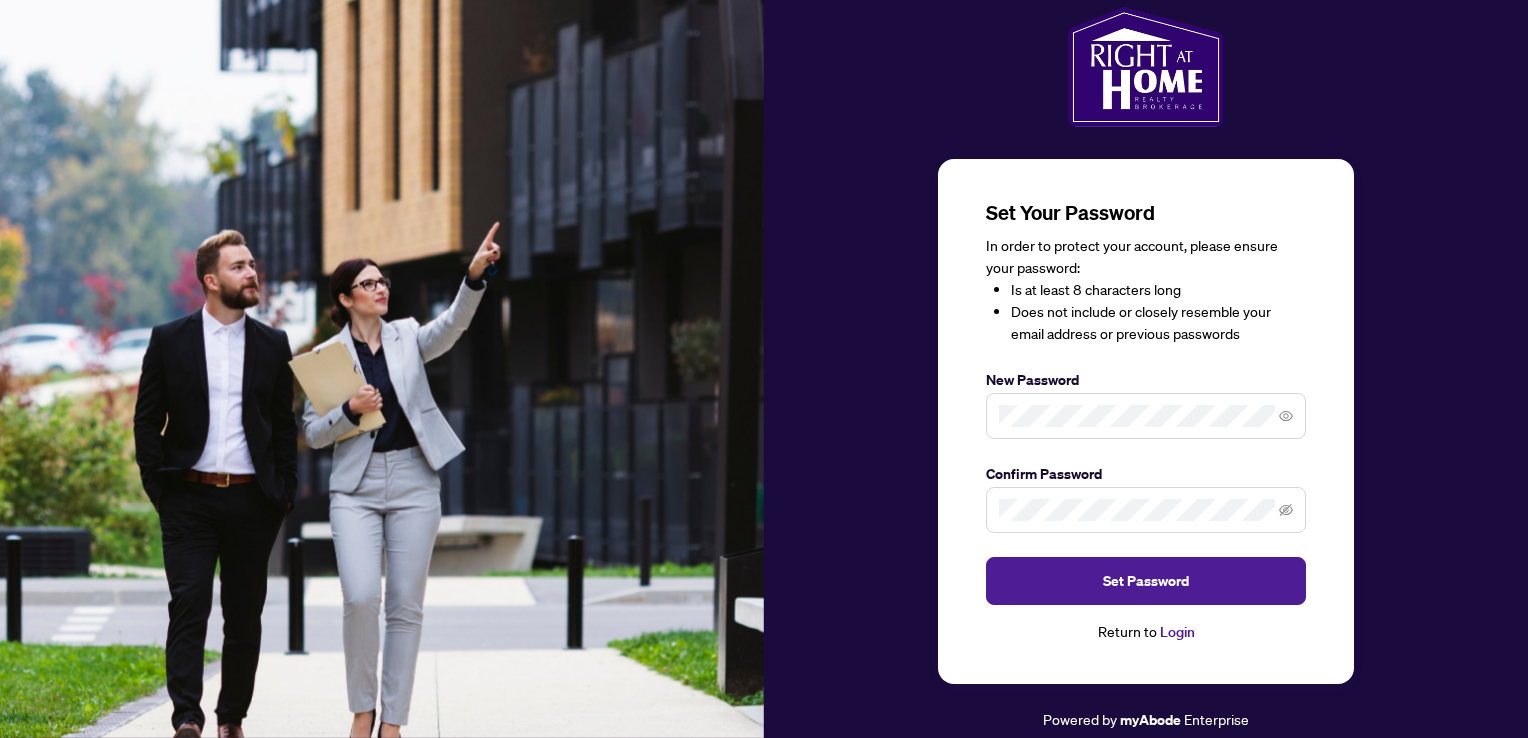 click at bounding box center (1146, 510) 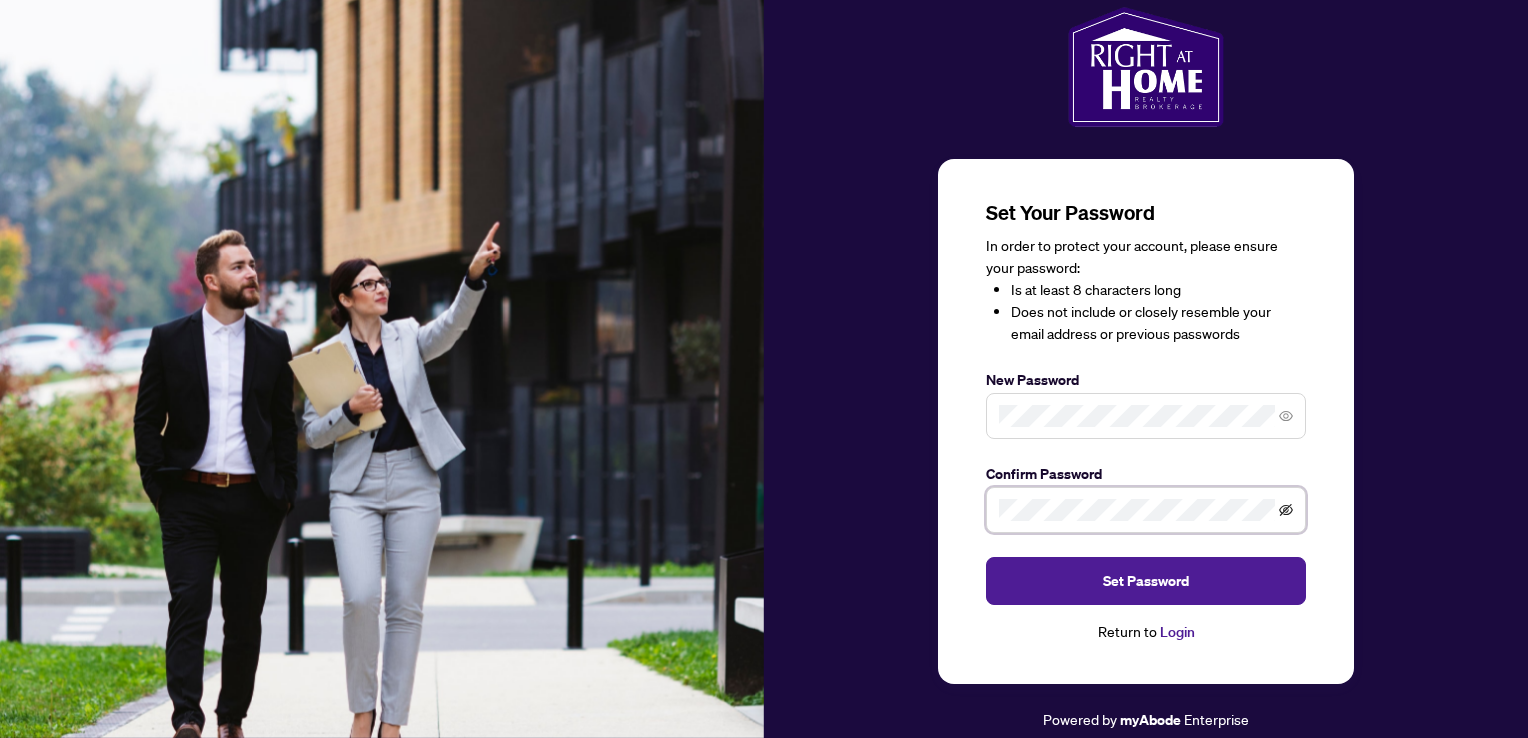 click 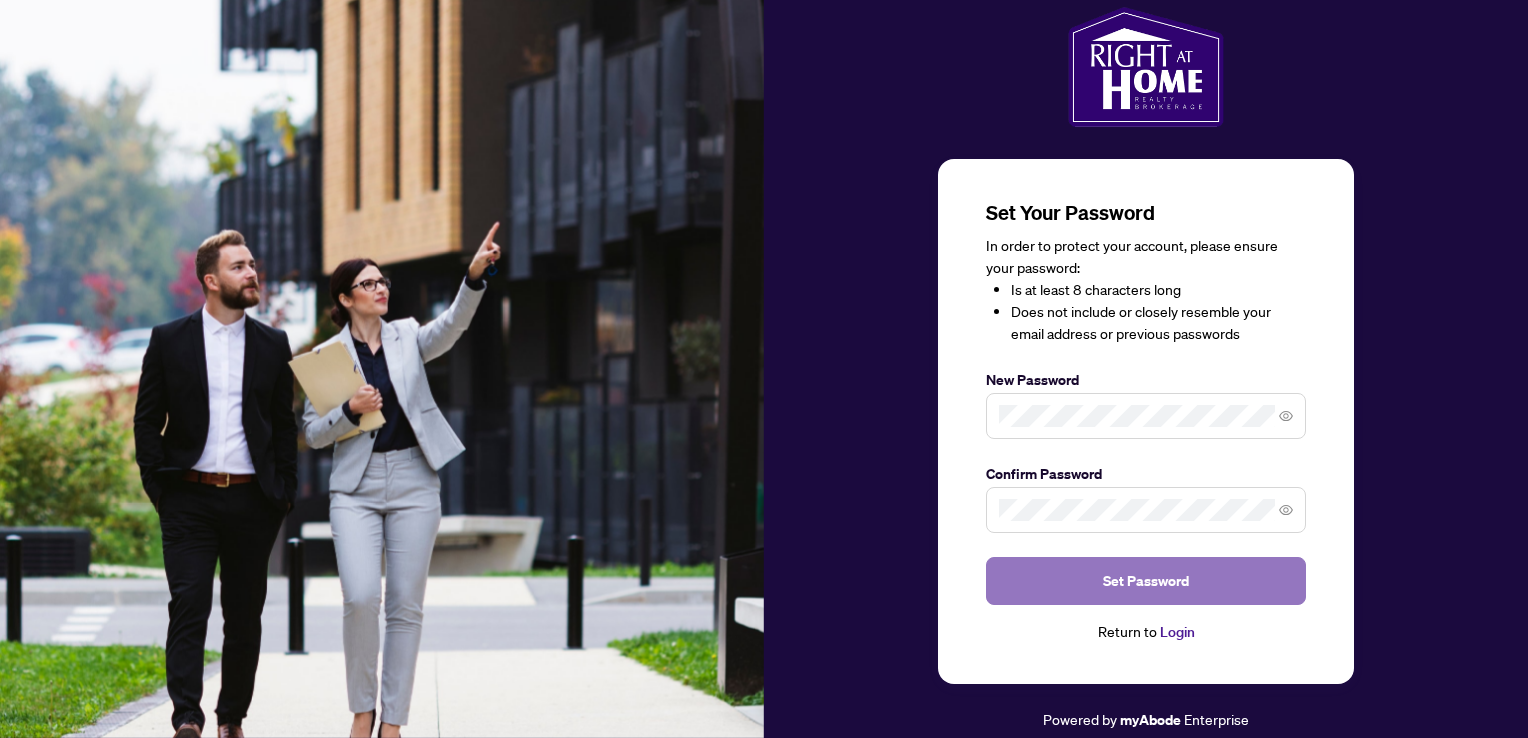 click on "Set Password" at bounding box center (1146, 581) 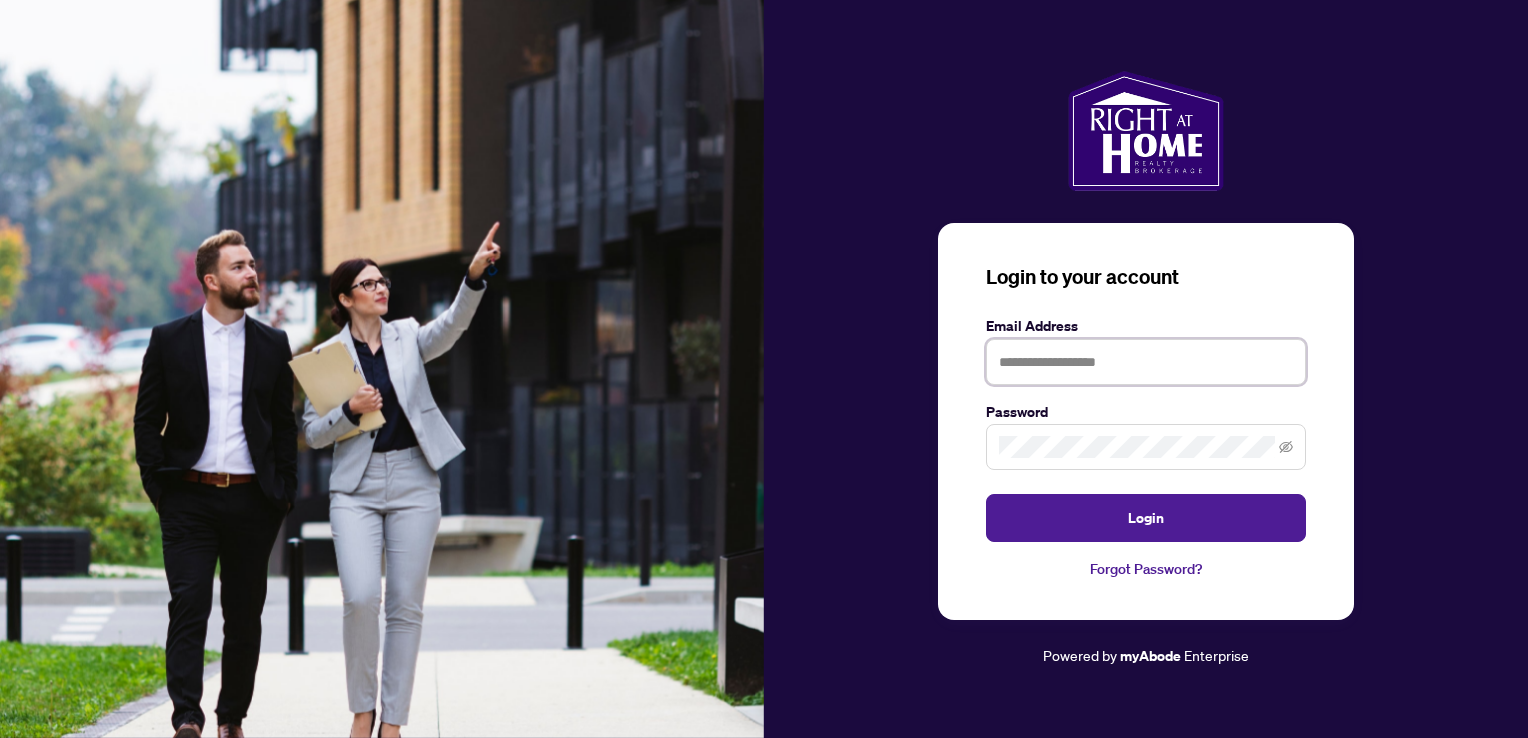 drag, startPoint x: 1072, startPoint y: 369, endPoint x: 1135, endPoint y: 347, distance: 66.730804 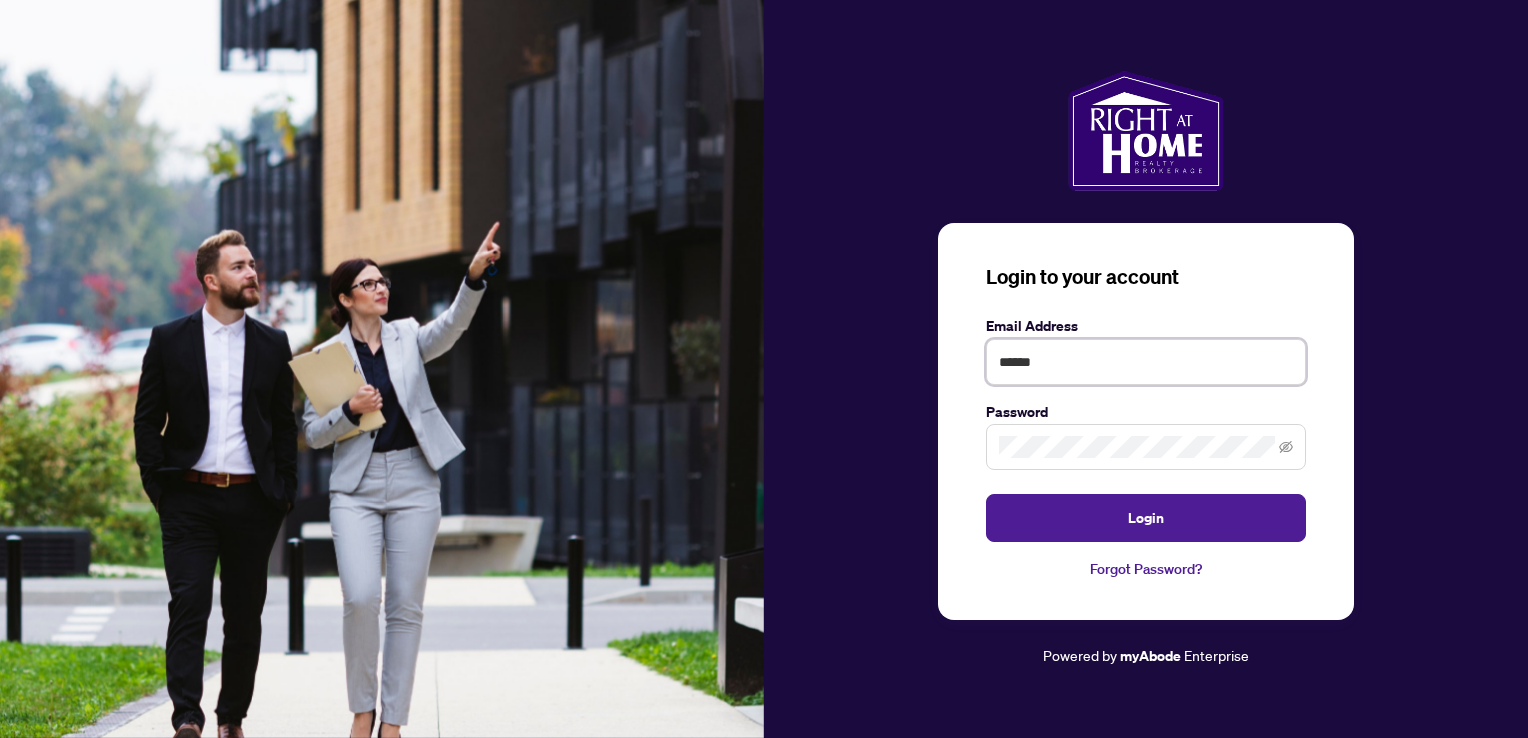 click on "******" at bounding box center (1146, 362) 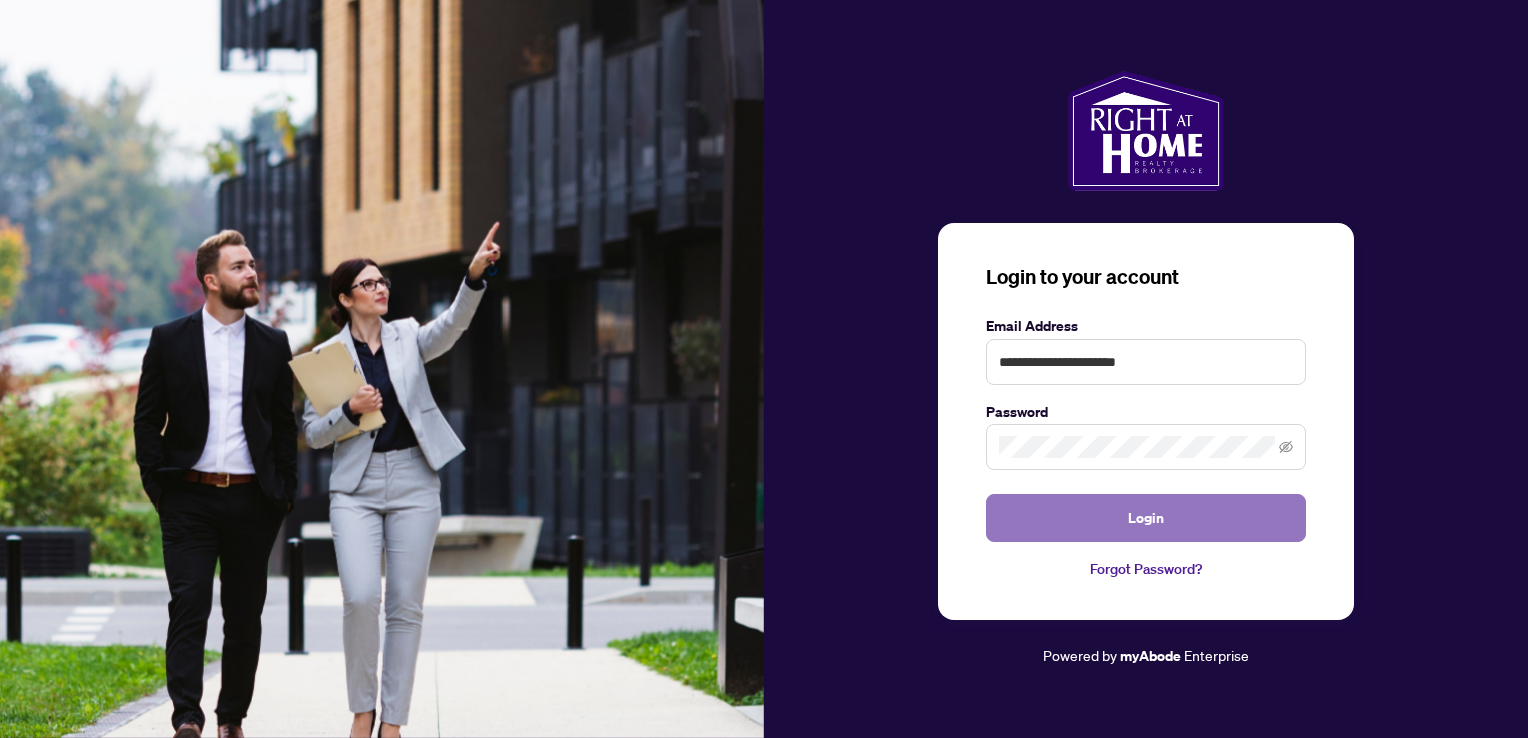 click on "Login" at bounding box center (1146, 518) 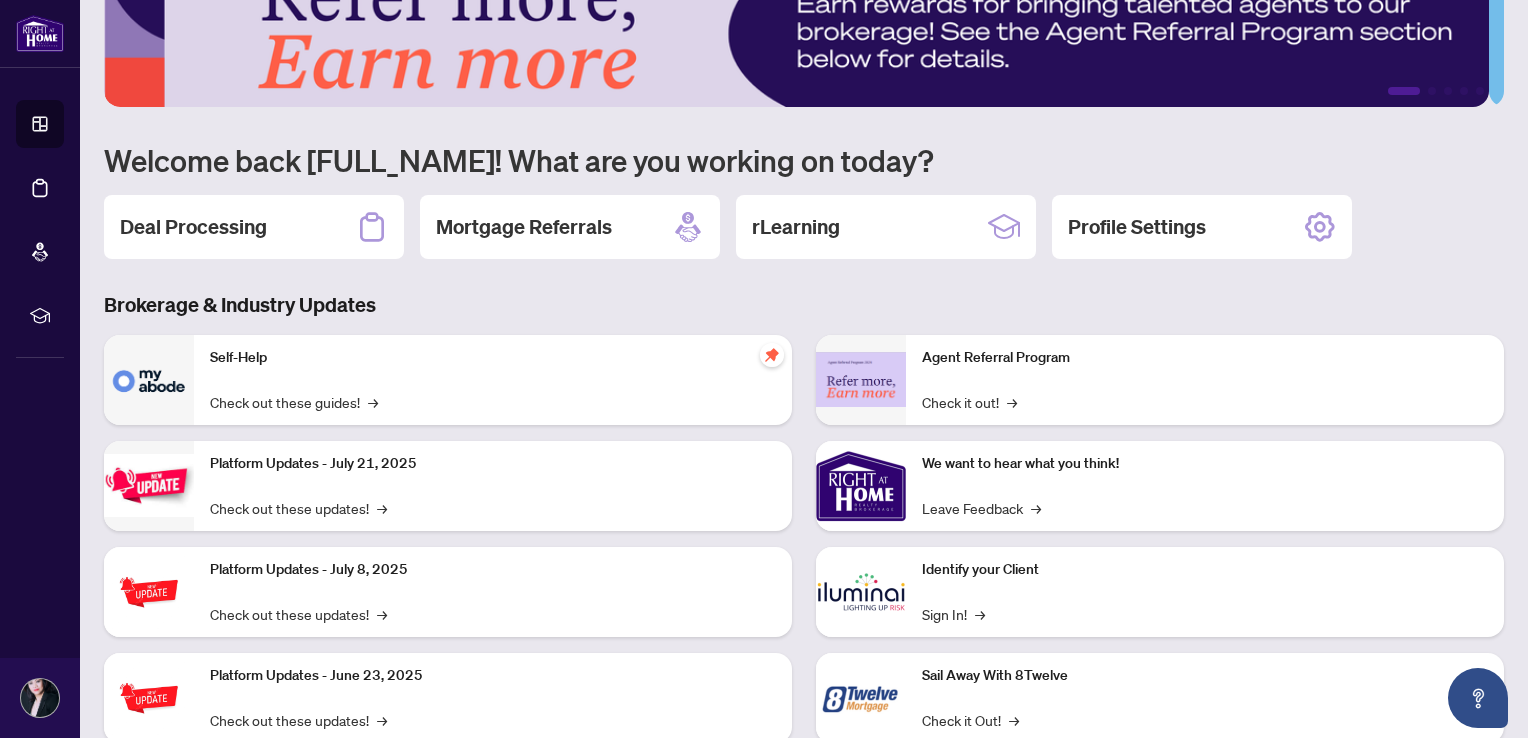 scroll, scrollTop: 124, scrollLeft: 0, axis: vertical 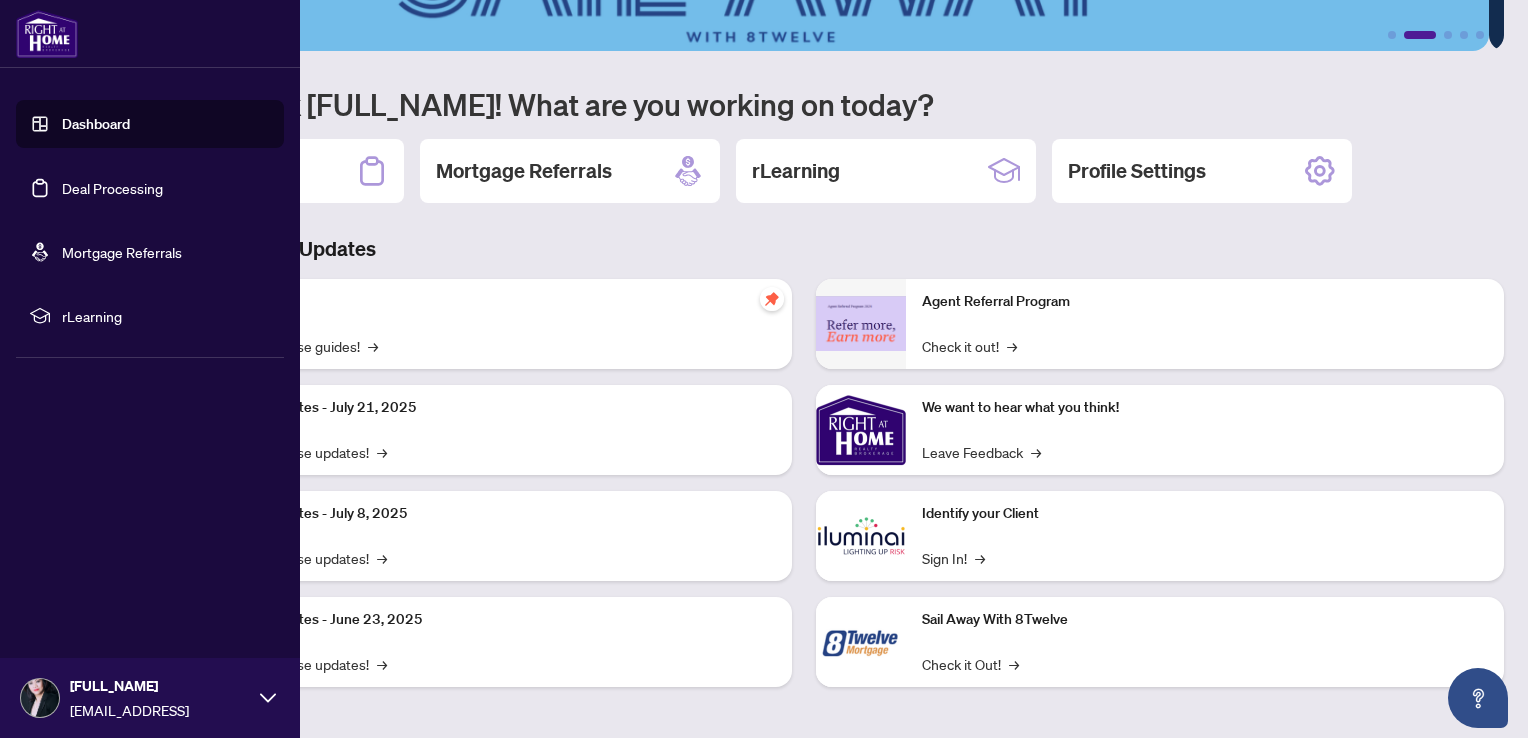 click on "Deal Processing" at bounding box center [112, 188] 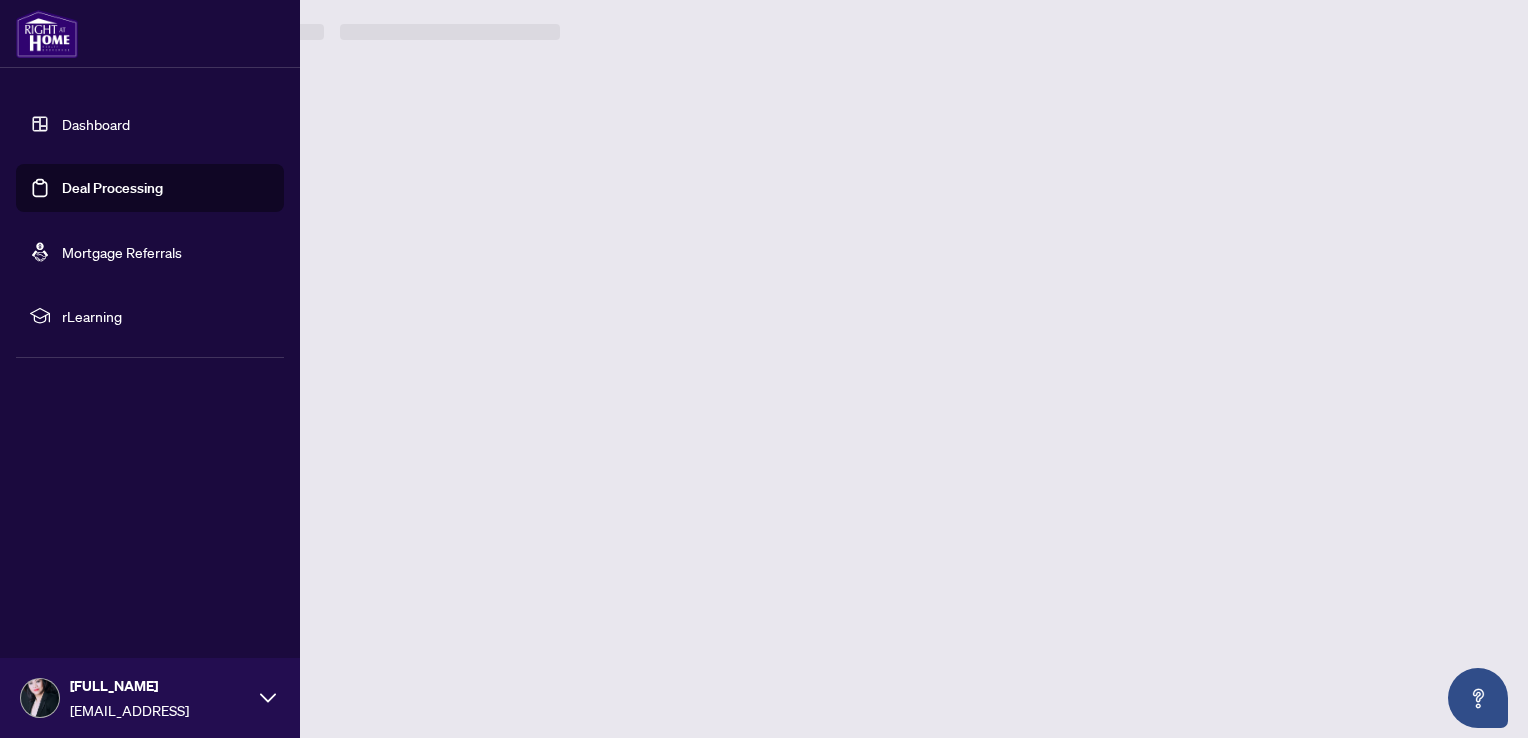 scroll, scrollTop: 0, scrollLeft: 0, axis: both 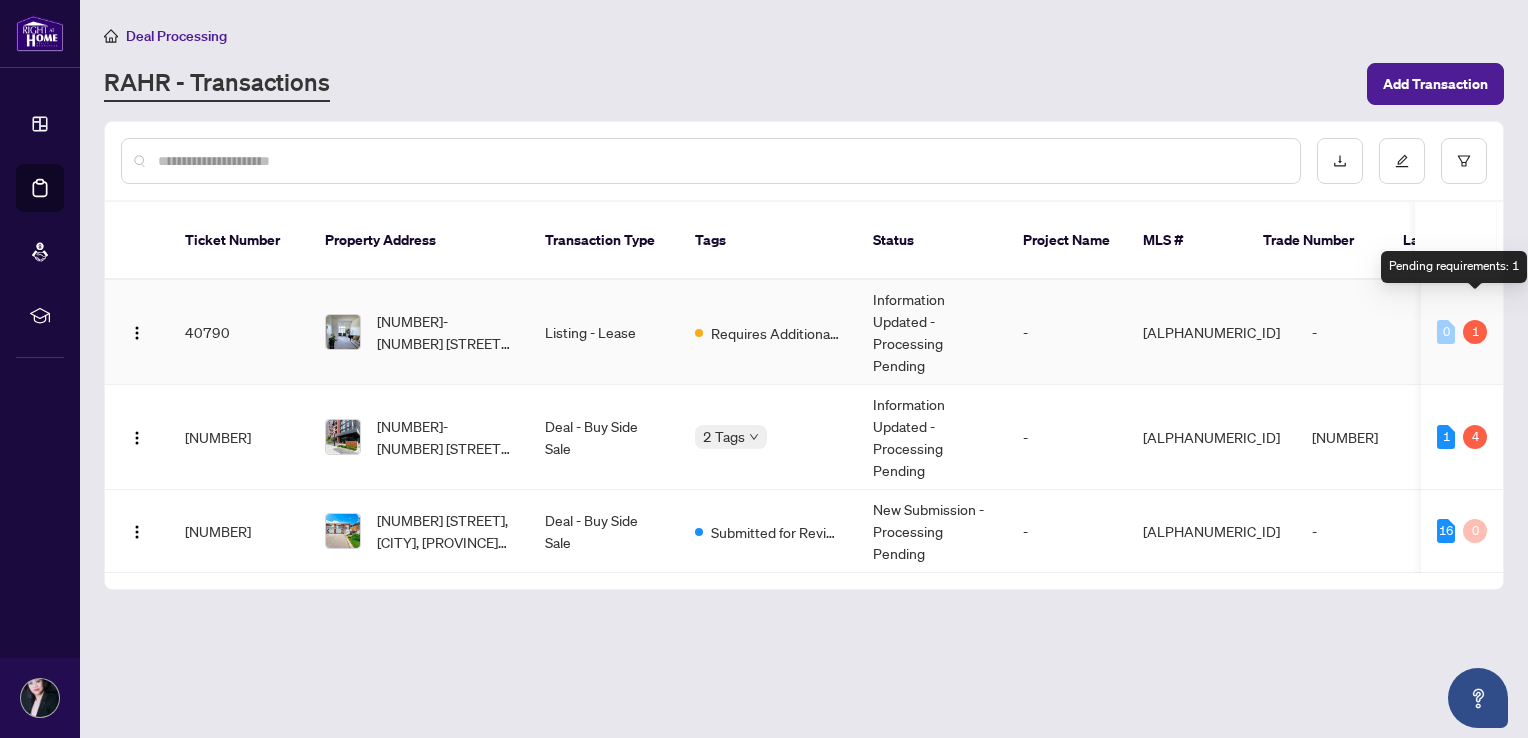 click on "1" at bounding box center (1475, 332) 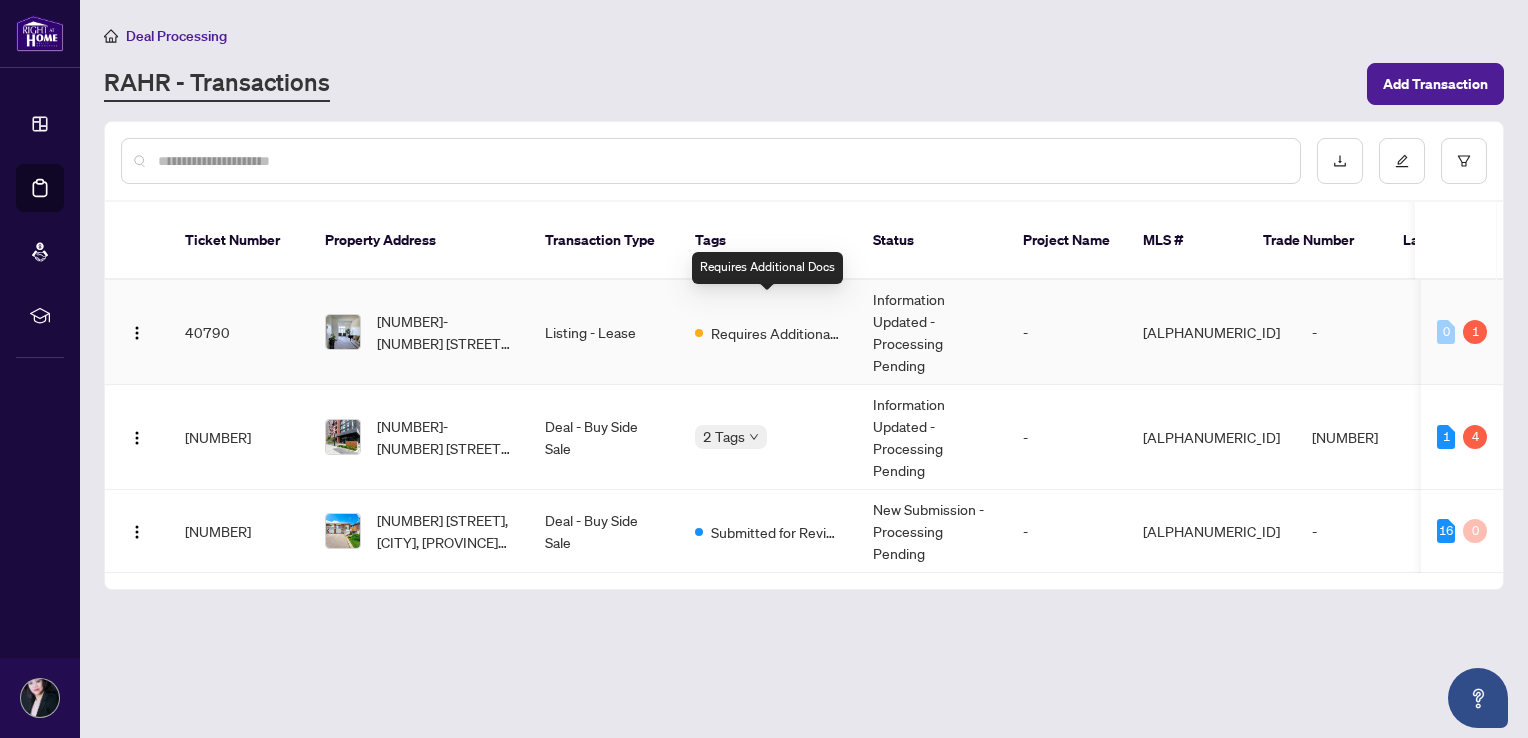 click on "Requires Additional Docs" at bounding box center [776, 333] 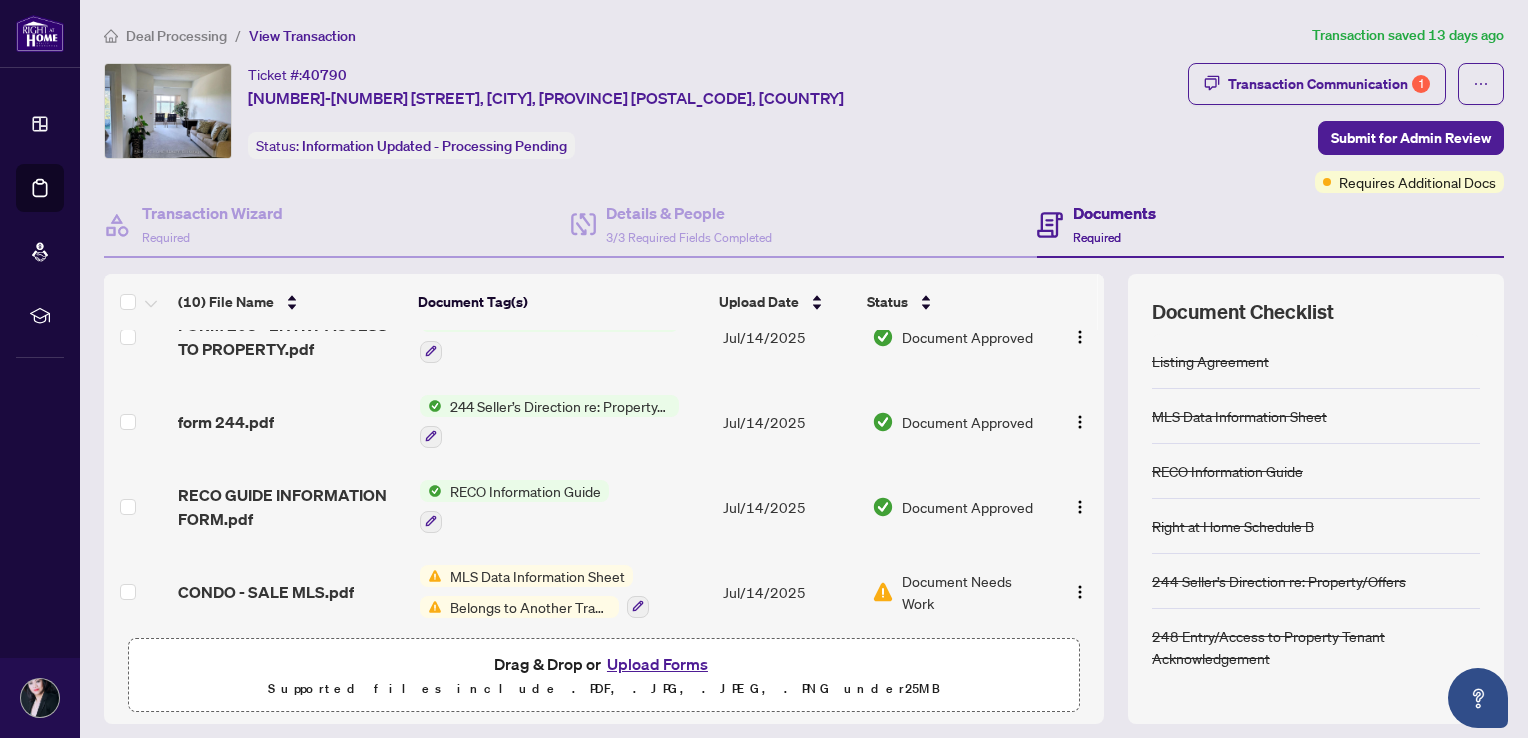 scroll, scrollTop: 552, scrollLeft: 0, axis: vertical 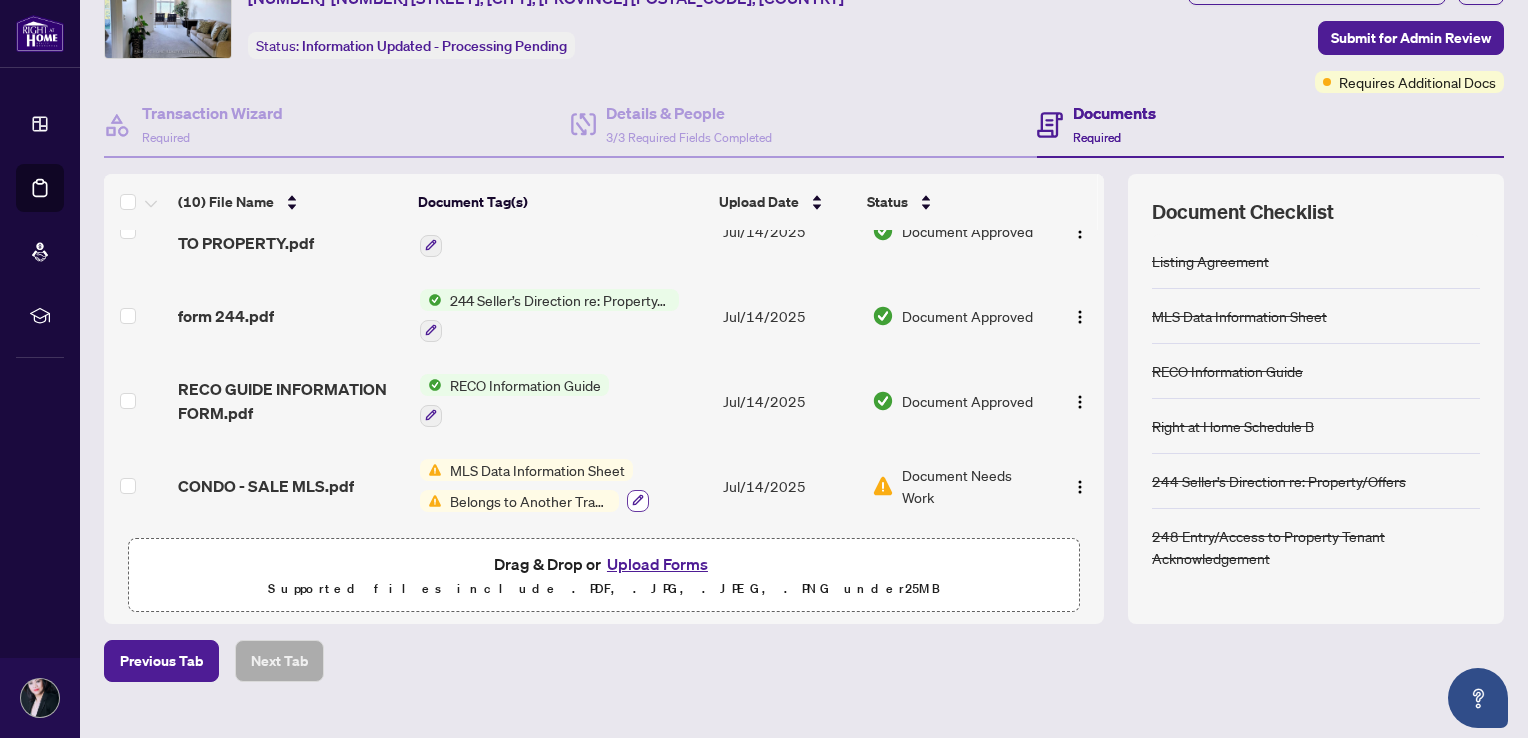 click 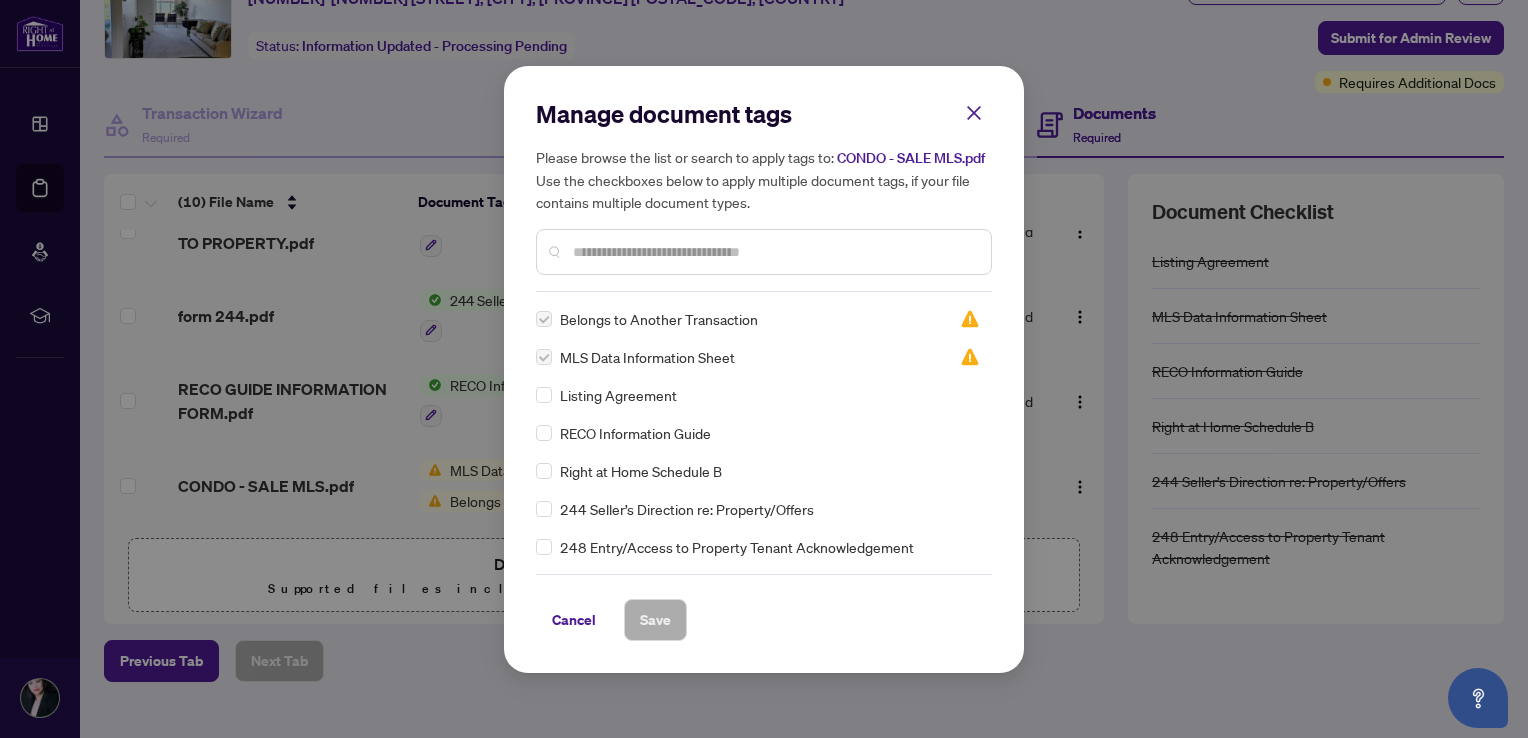 click 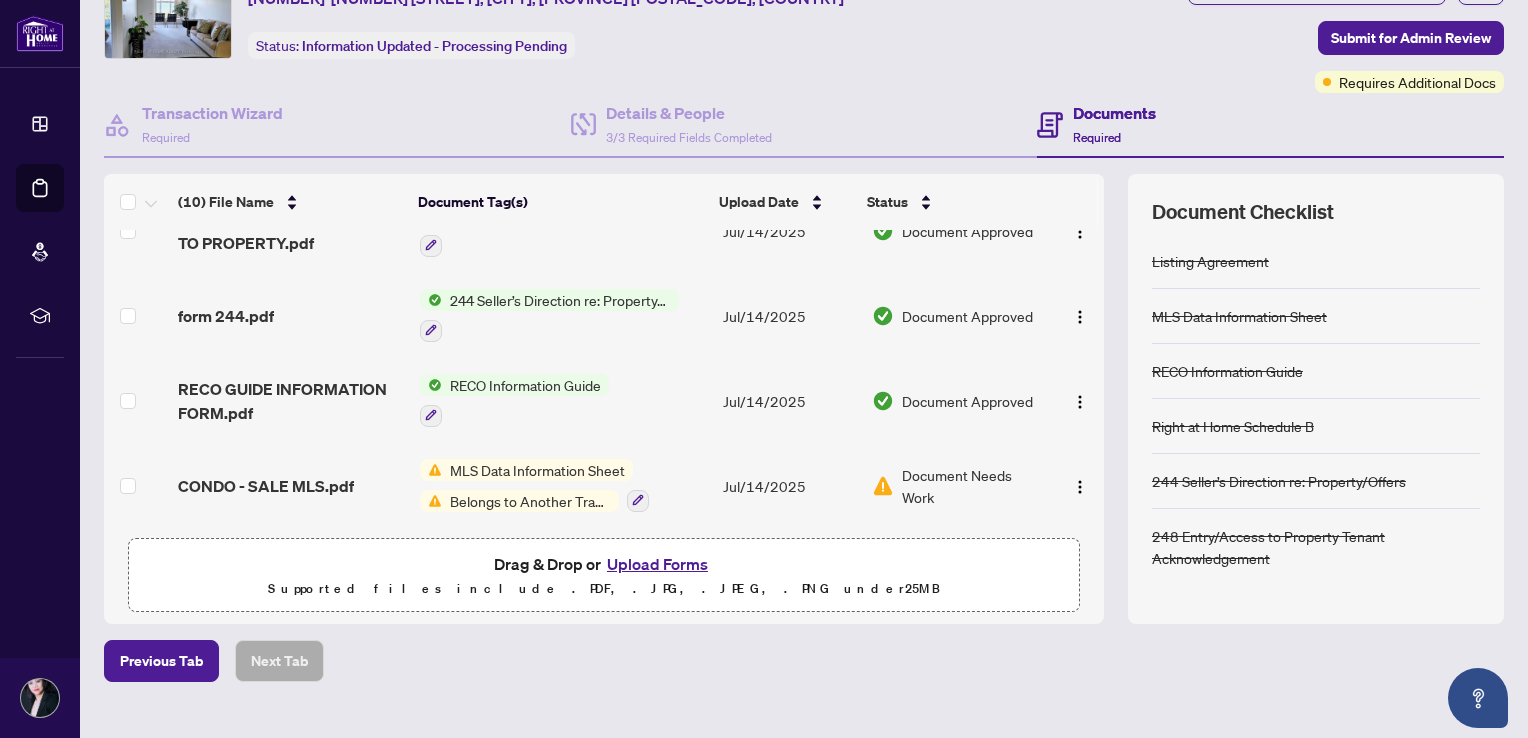 click on "MLS Data Information Sheet" at bounding box center [537, 470] 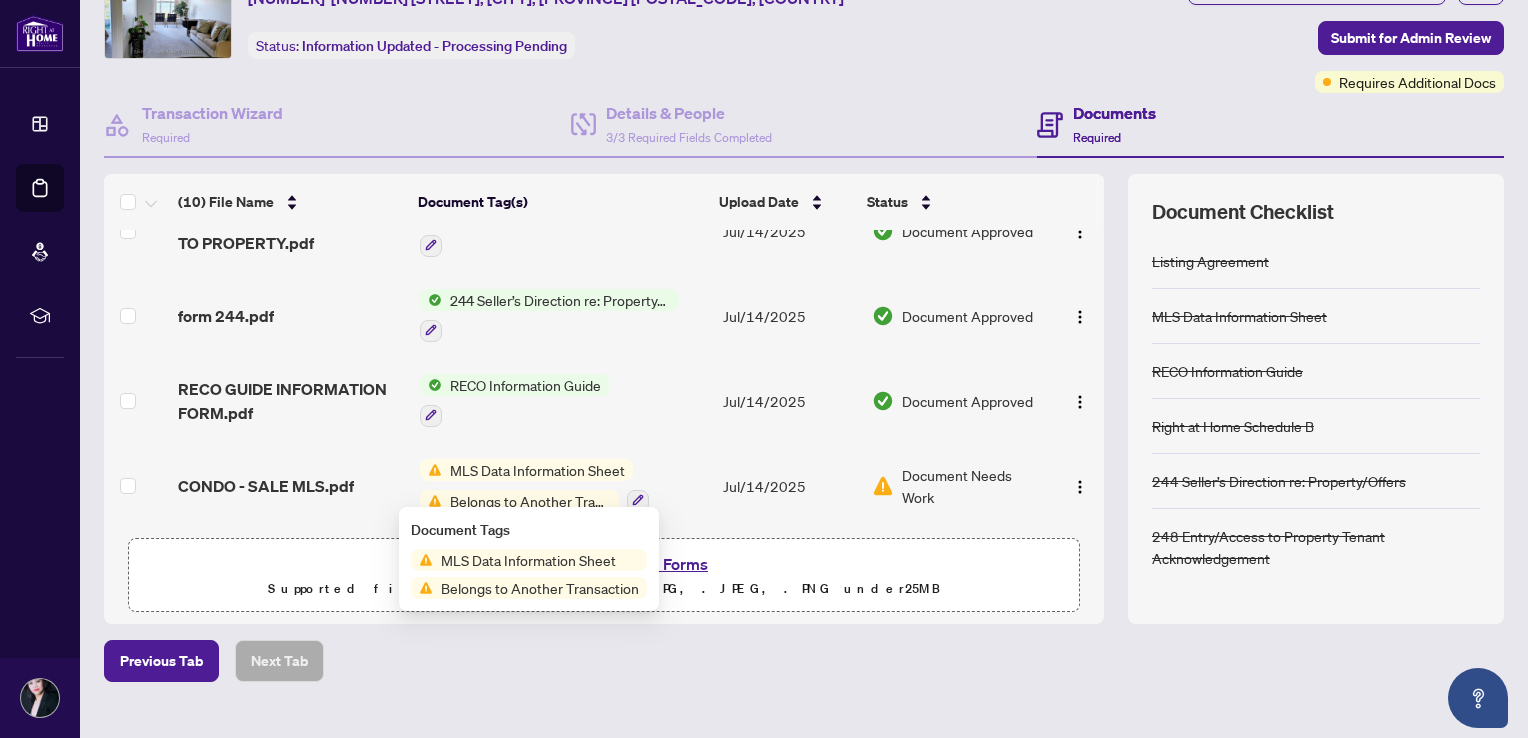 click on "MLS Data Information Sheet" at bounding box center (528, 560) 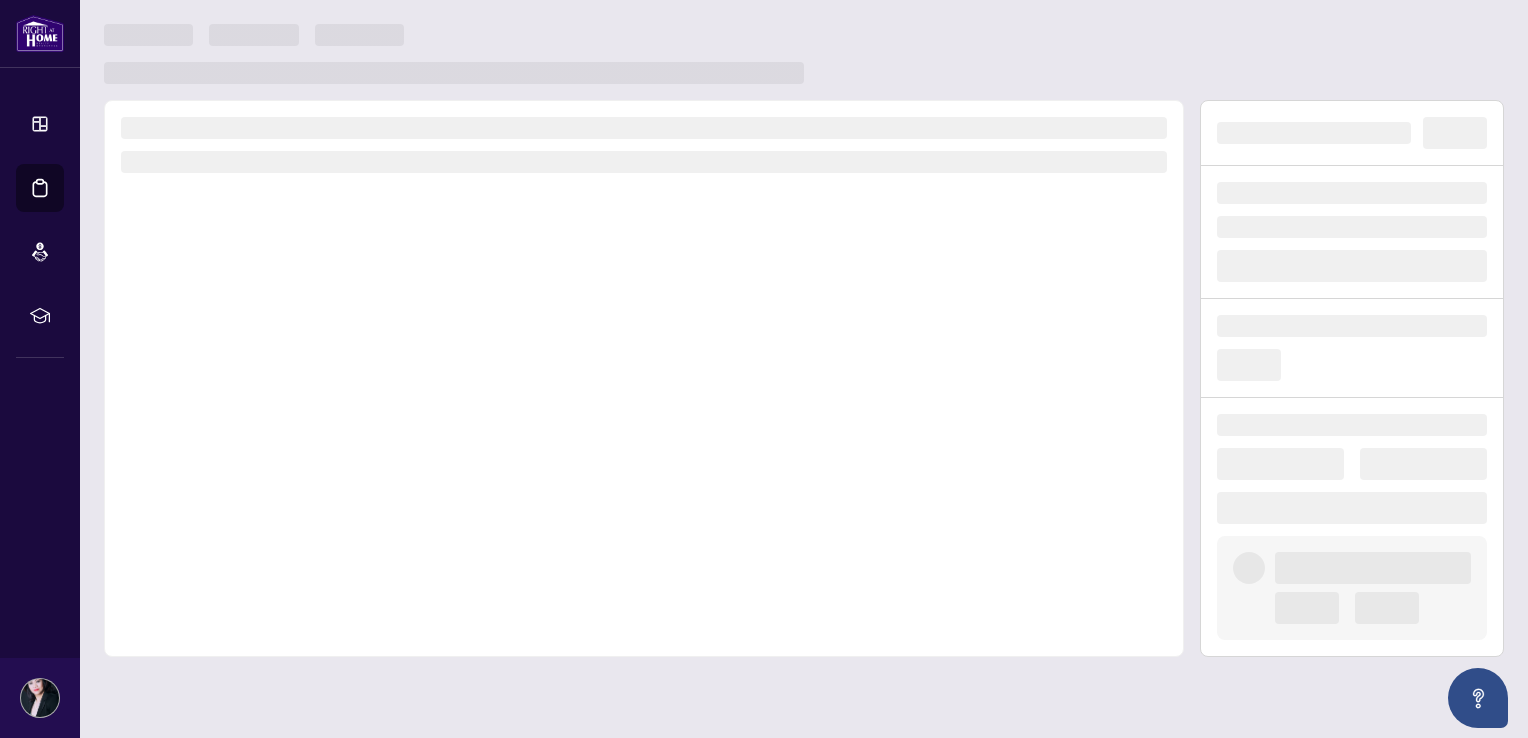 scroll, scrollTop: 0, scrollLeft: 0, axis: both 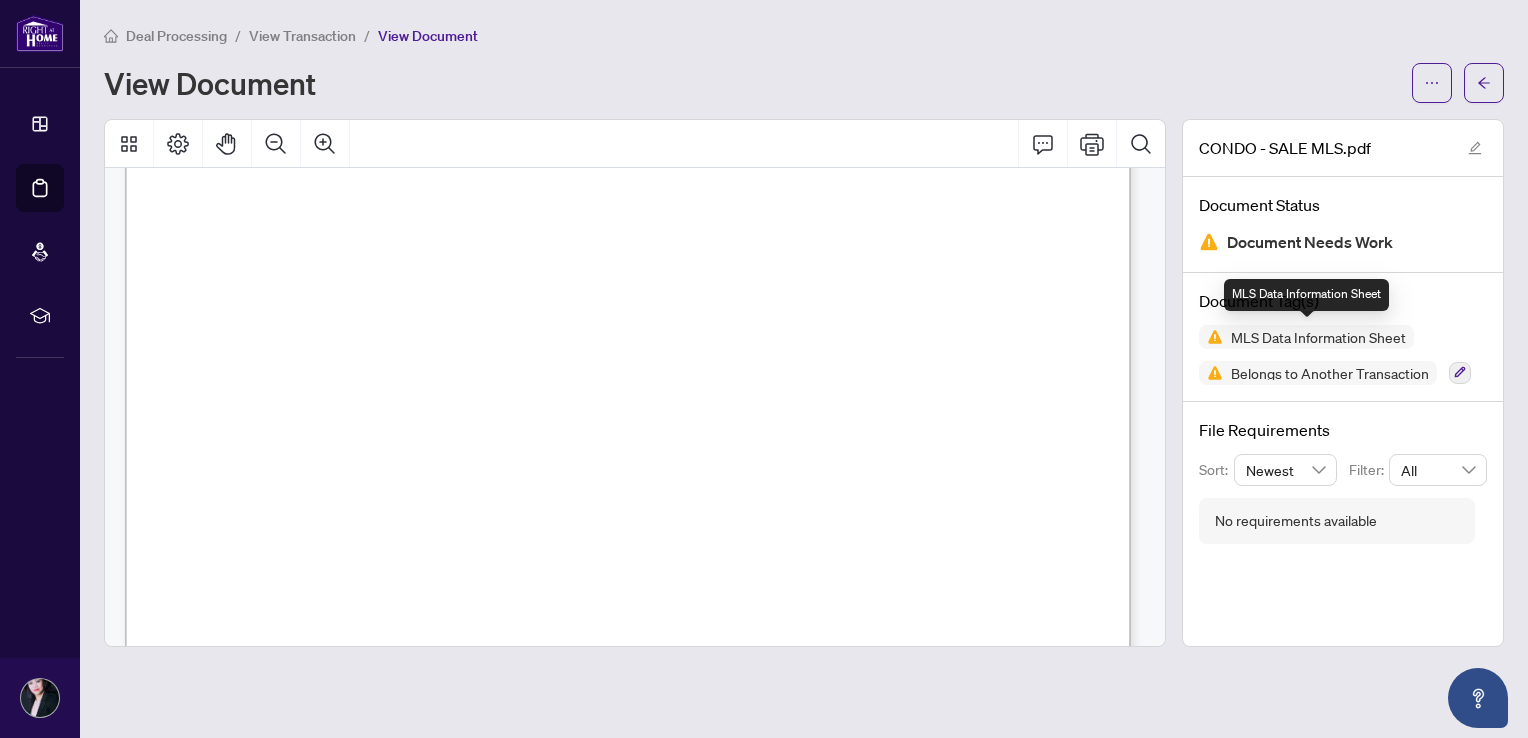 drag, startPoint x: 1314, startPoint y: 330, endPoint x: 1377, endPoint y: 350, distance: 66.09841 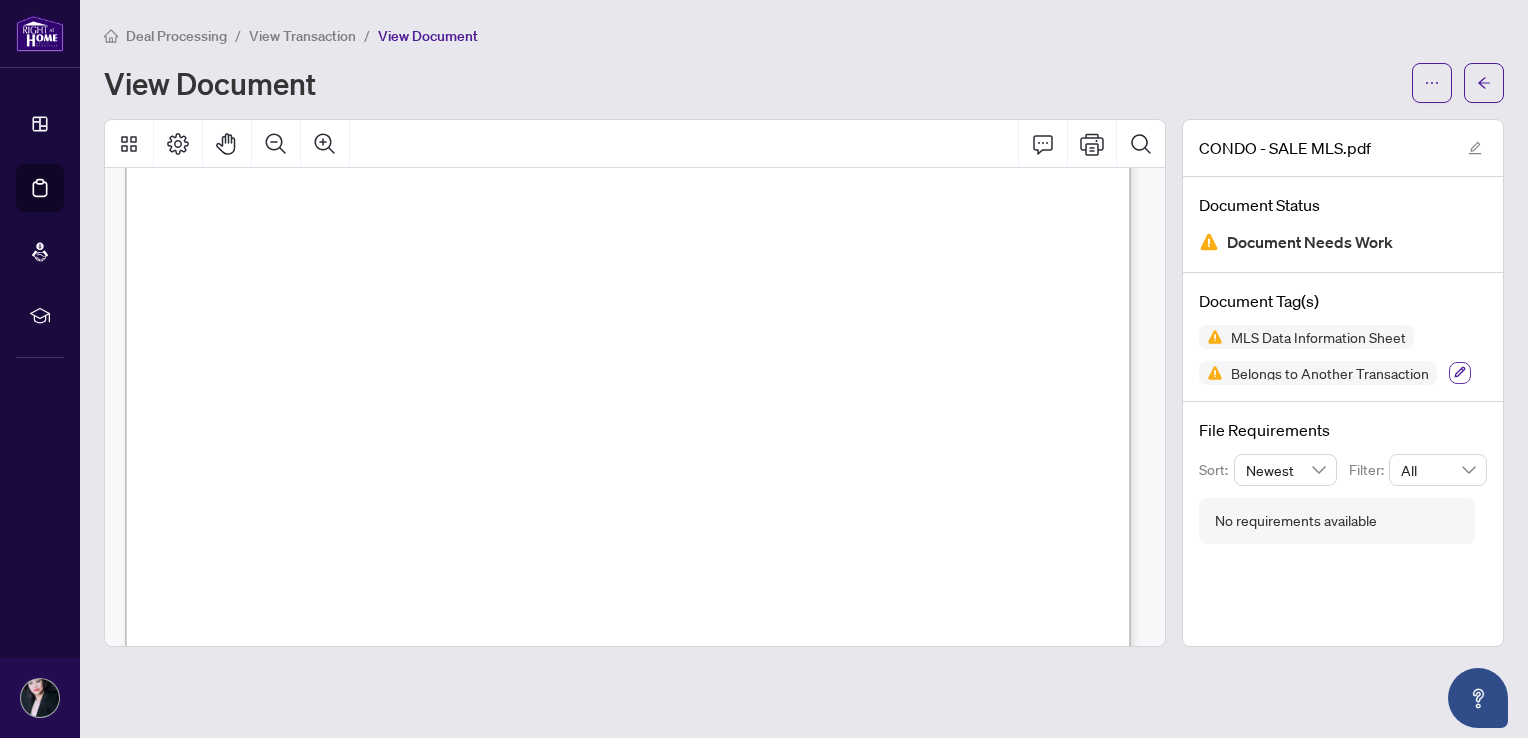 click 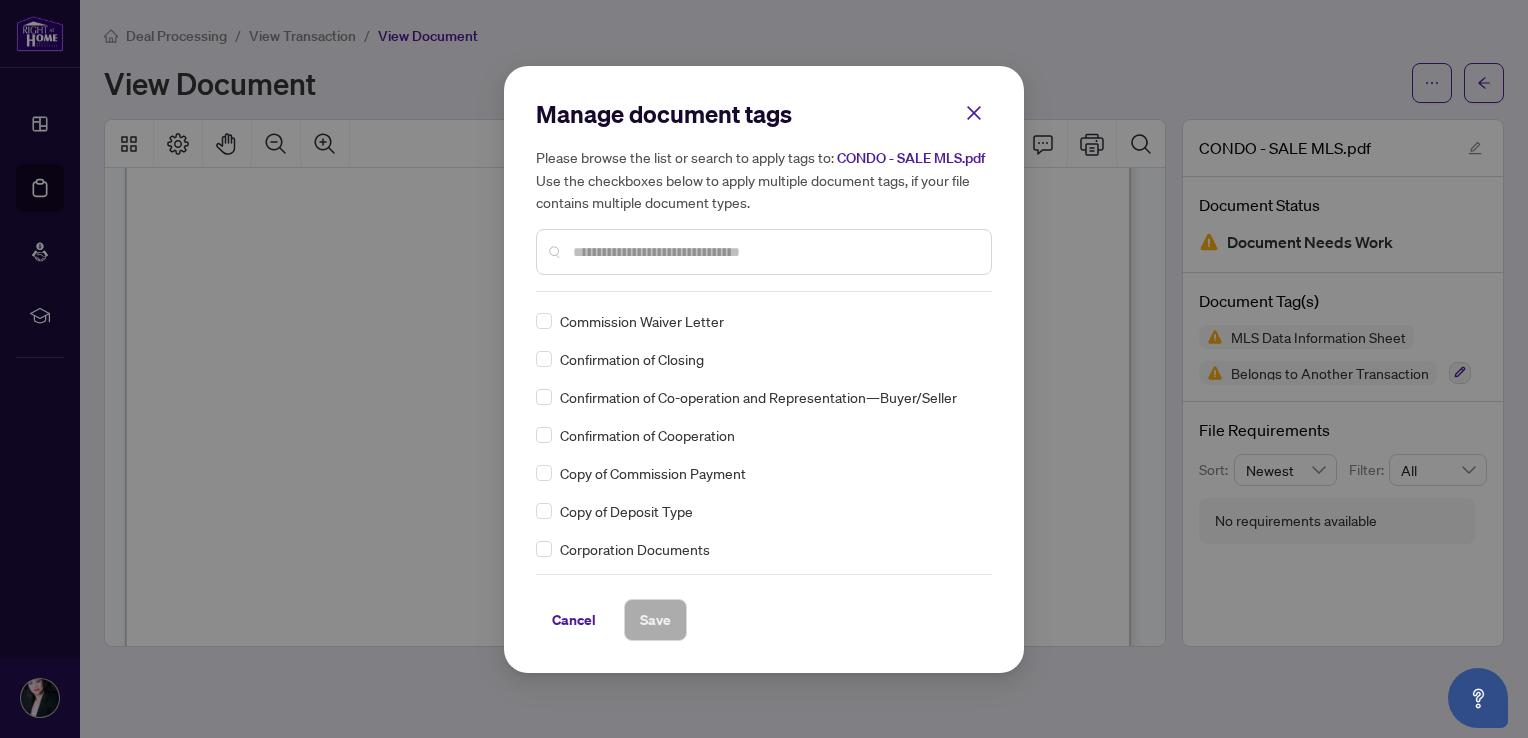 scroll, scrollTop: 1300, scrollLeft: 0, axis: vertical 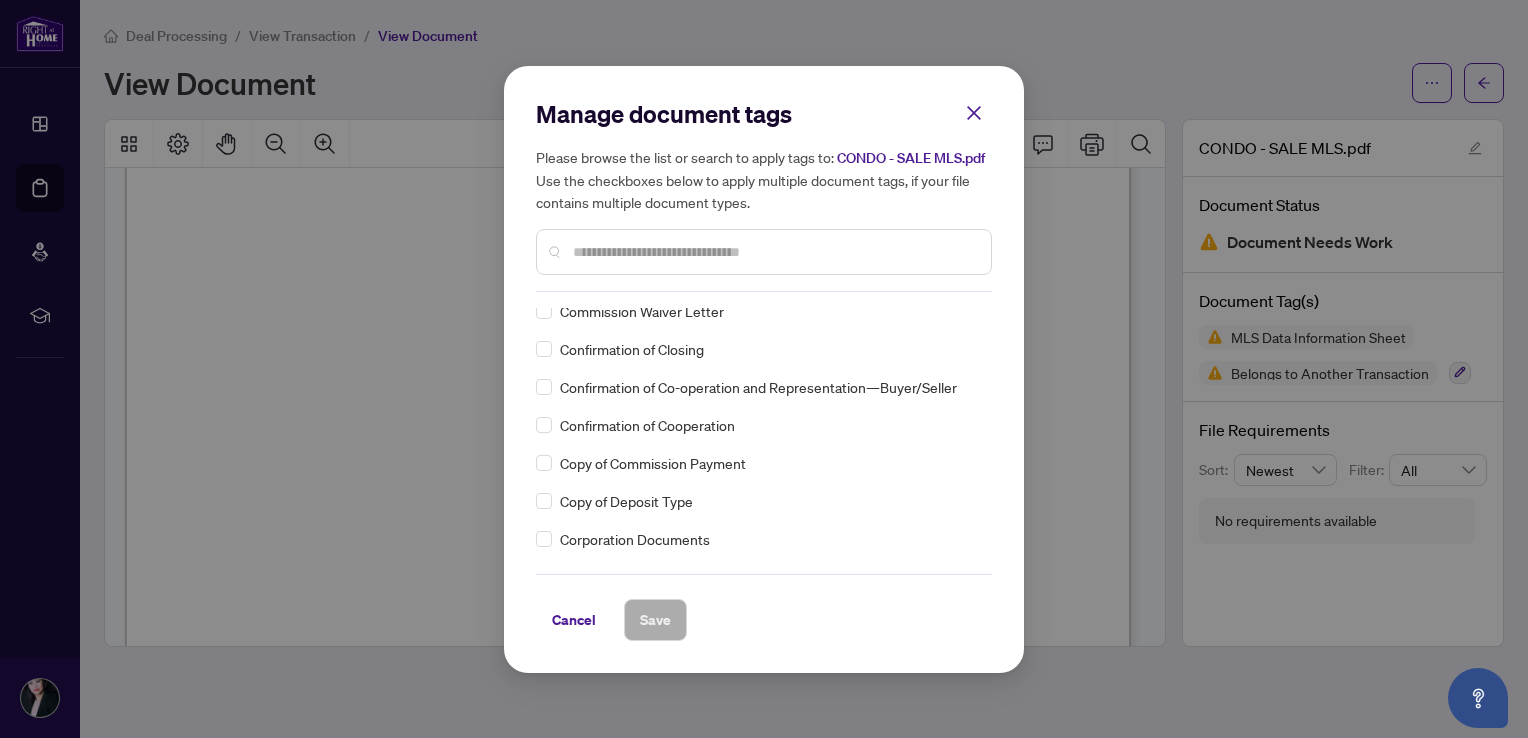 click at bounding box center (774, 252) 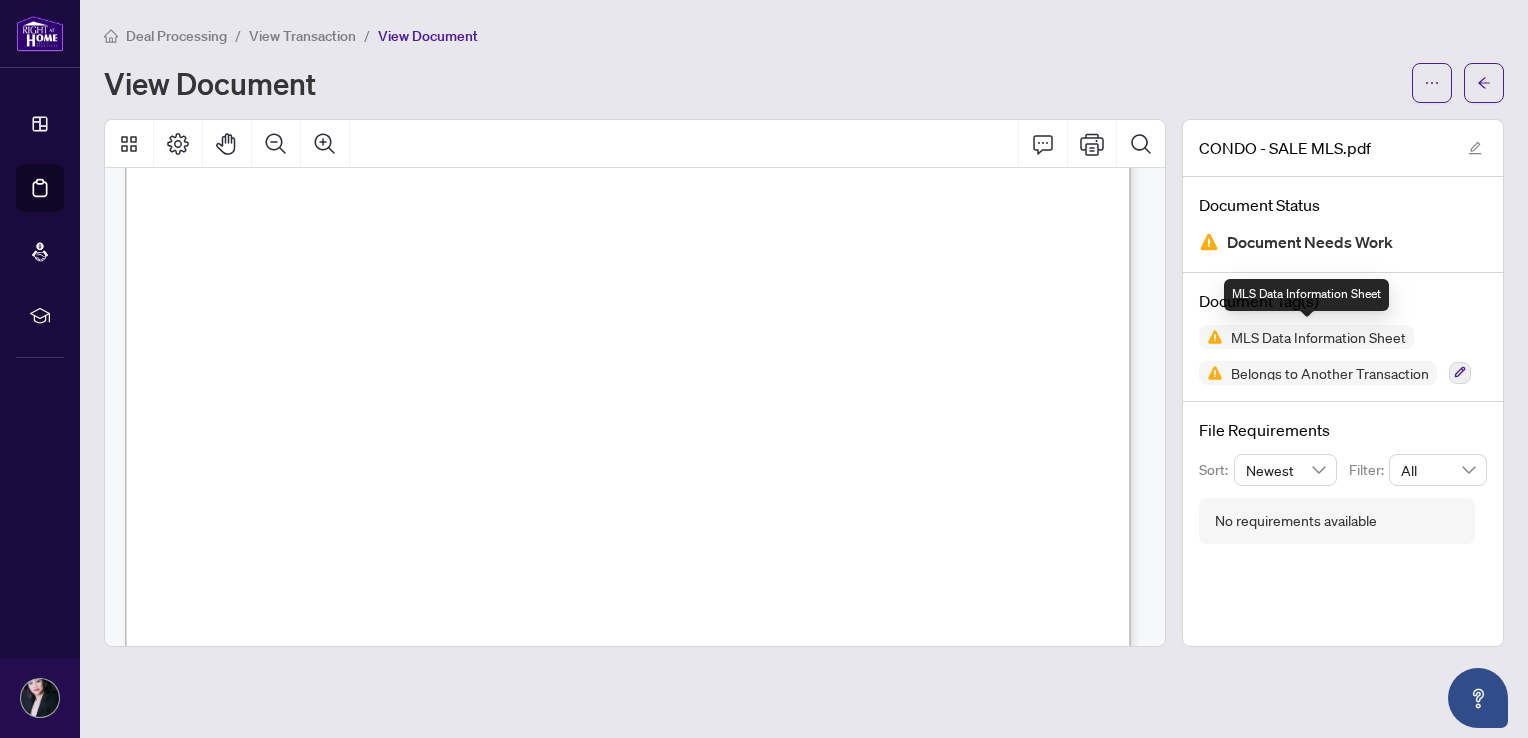 click at bounding box center [1211, 337] 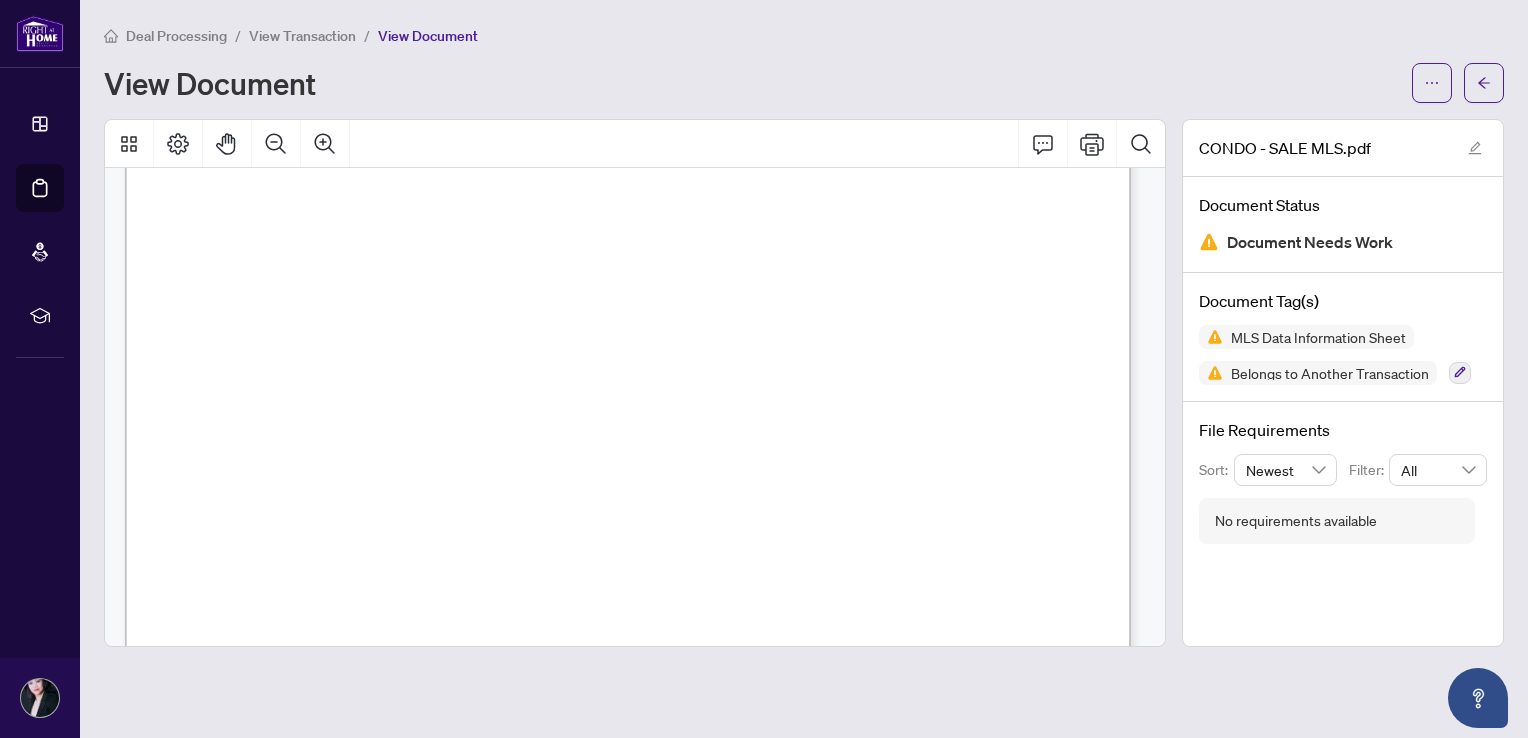 drag, startPoint x: 1103, startPoint y: 62, endPoint x: 1156, endPoint y: 97, distance: 63.51378 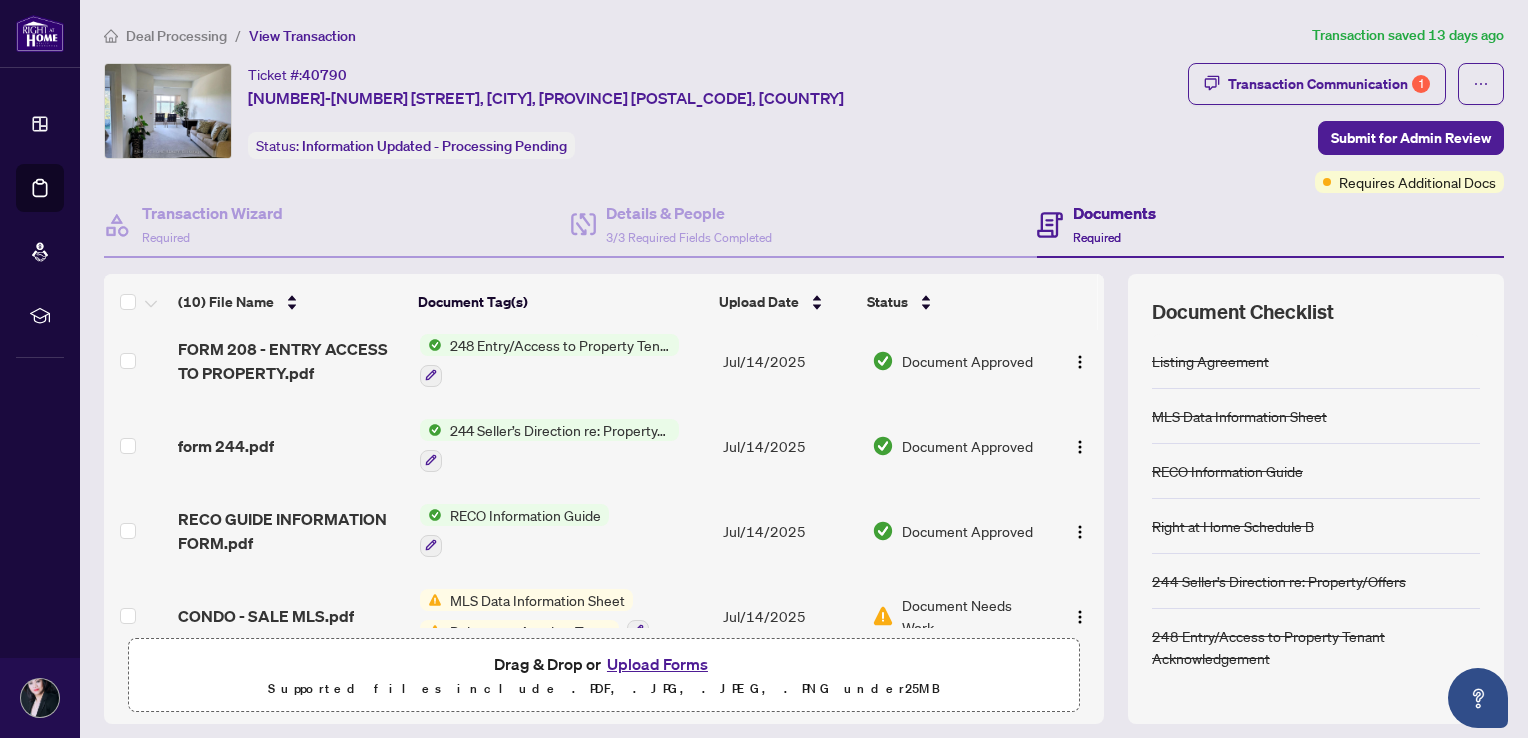 scroll, scrollTop: 552, scrollLeft: 0, axis: vertical 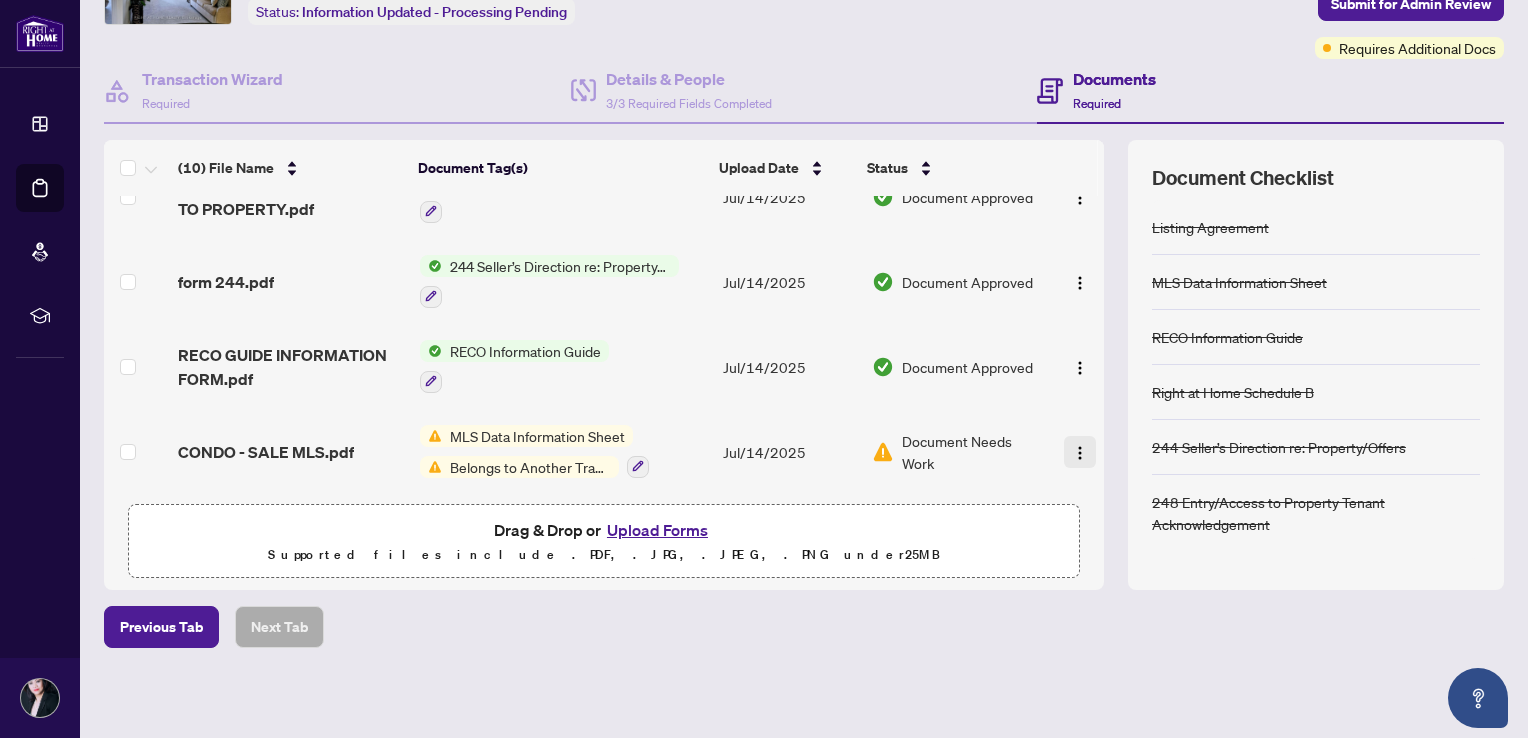 click at bounding box center (1080, 453) 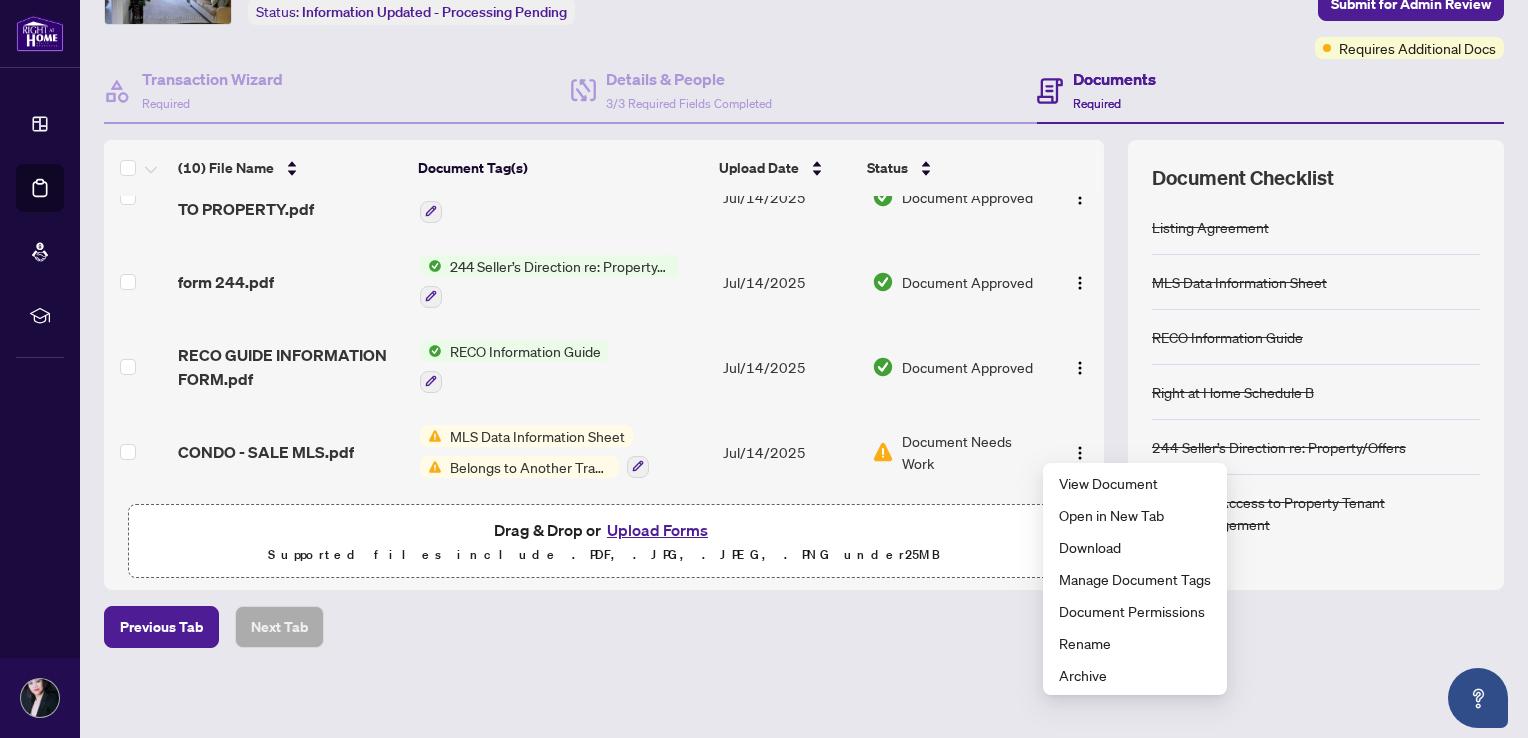 click on "Deal Processing / View Transaction Transaction saved   13 days ago Ticket #:  40790 402-280 [STREET], [CITY], [PROVINCE] [POSTAL_CODE], [COUNTRY] Status:   Information Updated - Processing Pending Transaction Communication 1 Submit for Admin Review Requires Additional Docs Transaction Wizard Required Details & People 3/3 Required Fields Completed Documents Required (10) File Name Document Tag(s) Upload Date Status             MLS.pdf Miscellaneous [MONTH]/[DAY]/[YEAR] Document Approved 271 LISTING AGREEMENT.pdf Listing Agreement [MONTH]/[DAY]/[YEAR] Document Approved FORM 200 - LISTING AGREEMENT.pdf Belongs to Another Transaction [MONTH]/[DAY]/[YEAR] Document Approved FORM 200 - LISTING AGREEMENT.pdf Belongs to Another Transaction [MONTH]/[DAY]/[YEAR] Document Approved SCHEDULE B 2025 - SELLER.pdf Right at Home Schedule B Unsigned Copy [MONTH]/[DAY]/[YEAR] Document Approved 200 LISTING AGREEMENT - FINAL.pdf Belongs to Another Transaction [MONTH]/[DAY]/[YEAR] Document Approved FORM 208 - ENTRY ACCESS TO PROPERTY.pdf [MONTH]/[DAY]/[YEAR] Document Approved form 244.pdf" at bounding box center (804, 304) 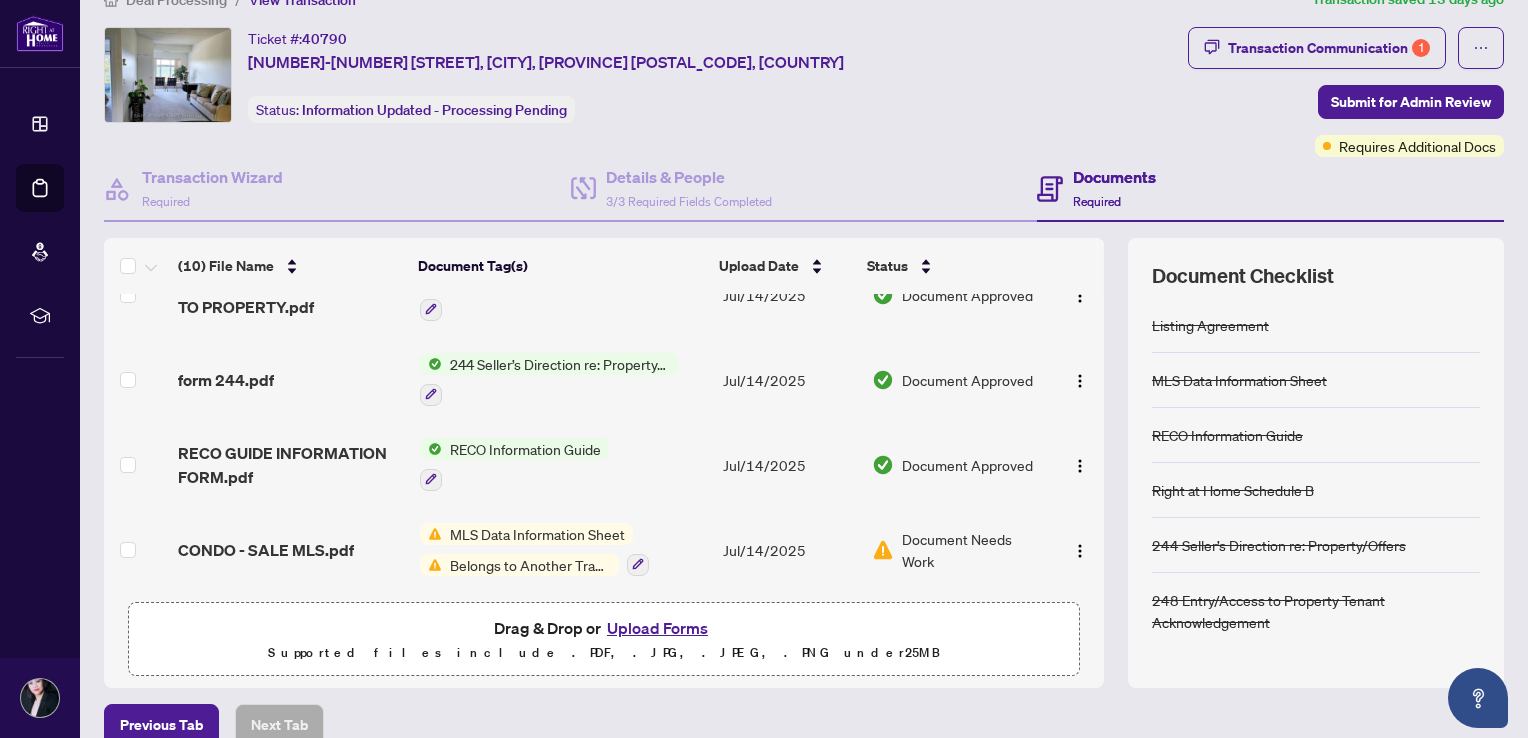 scroll, scrollTop: 0, scrollLeft: 0, axis: both 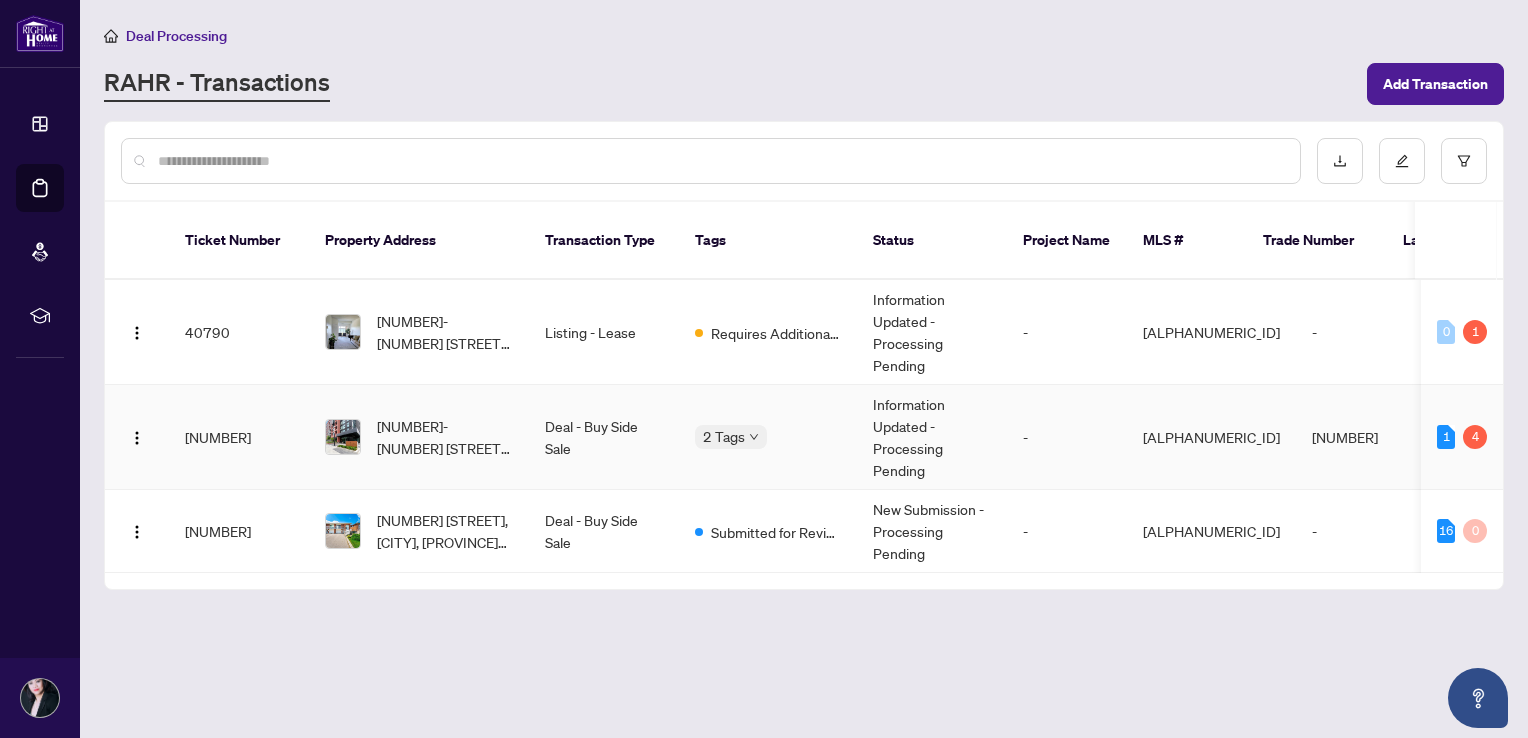 click on "2 Tags" at bounding box center (768, 437) 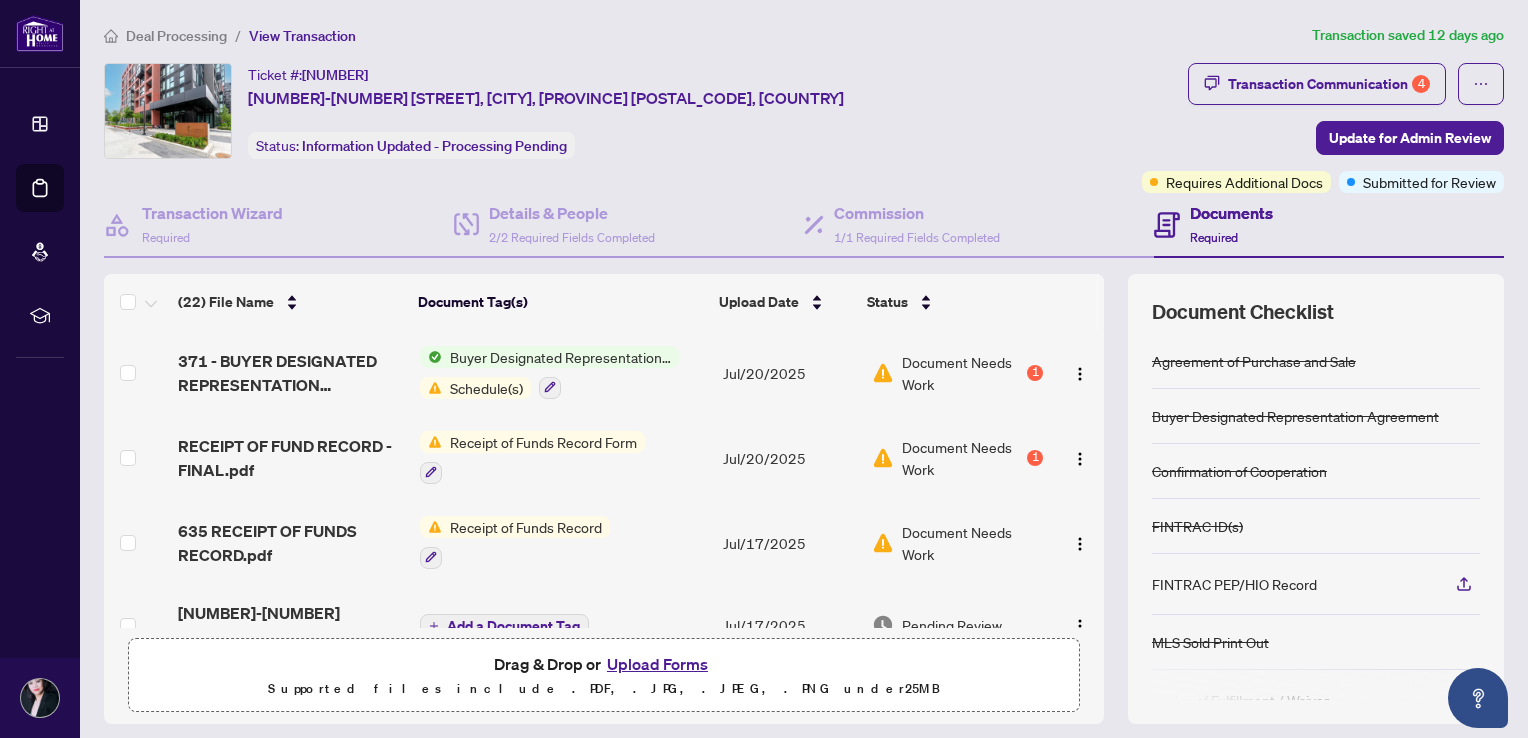 click on "1" at bounding box center [1035, 373] 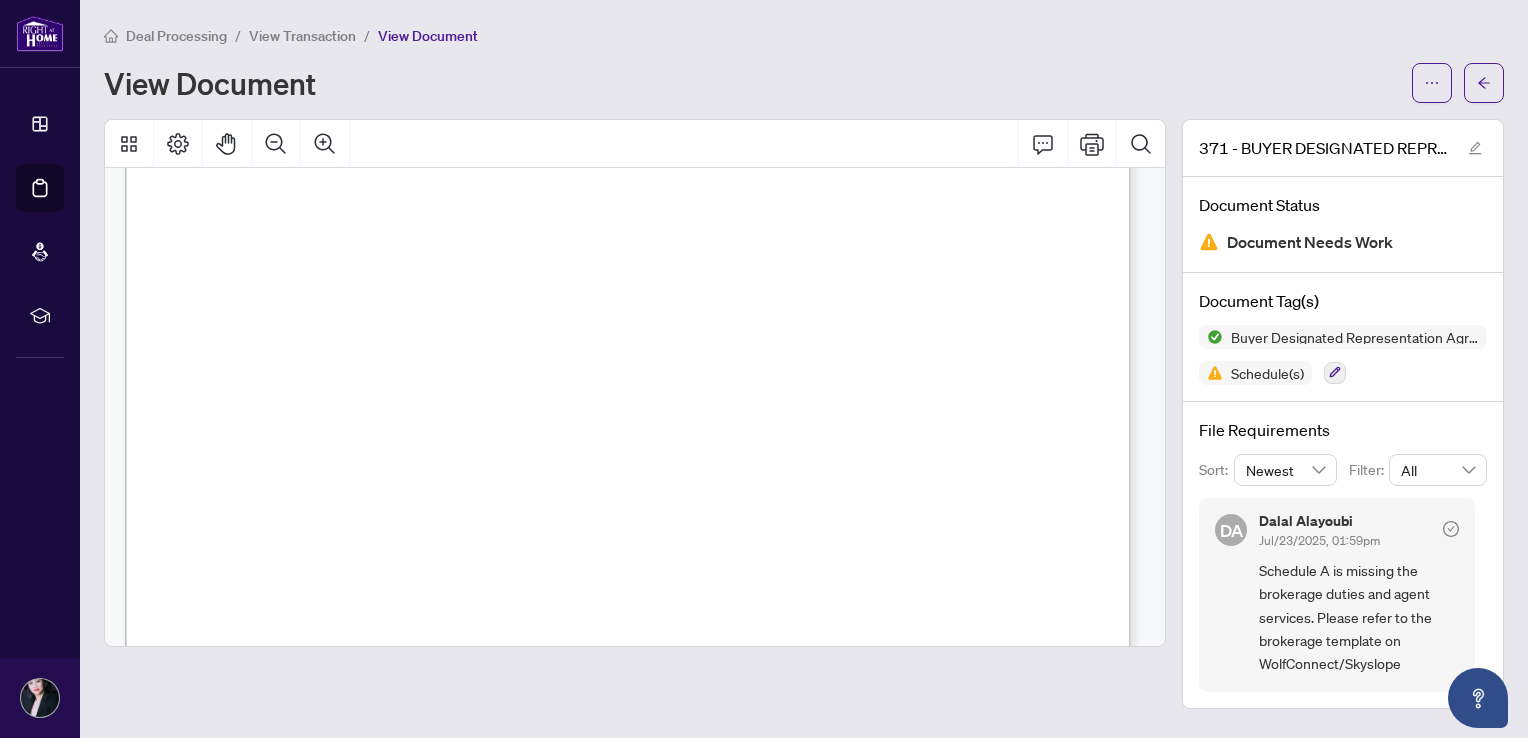 scroll, scrollTop: 105, scrollLeft: 0, axis: vertical 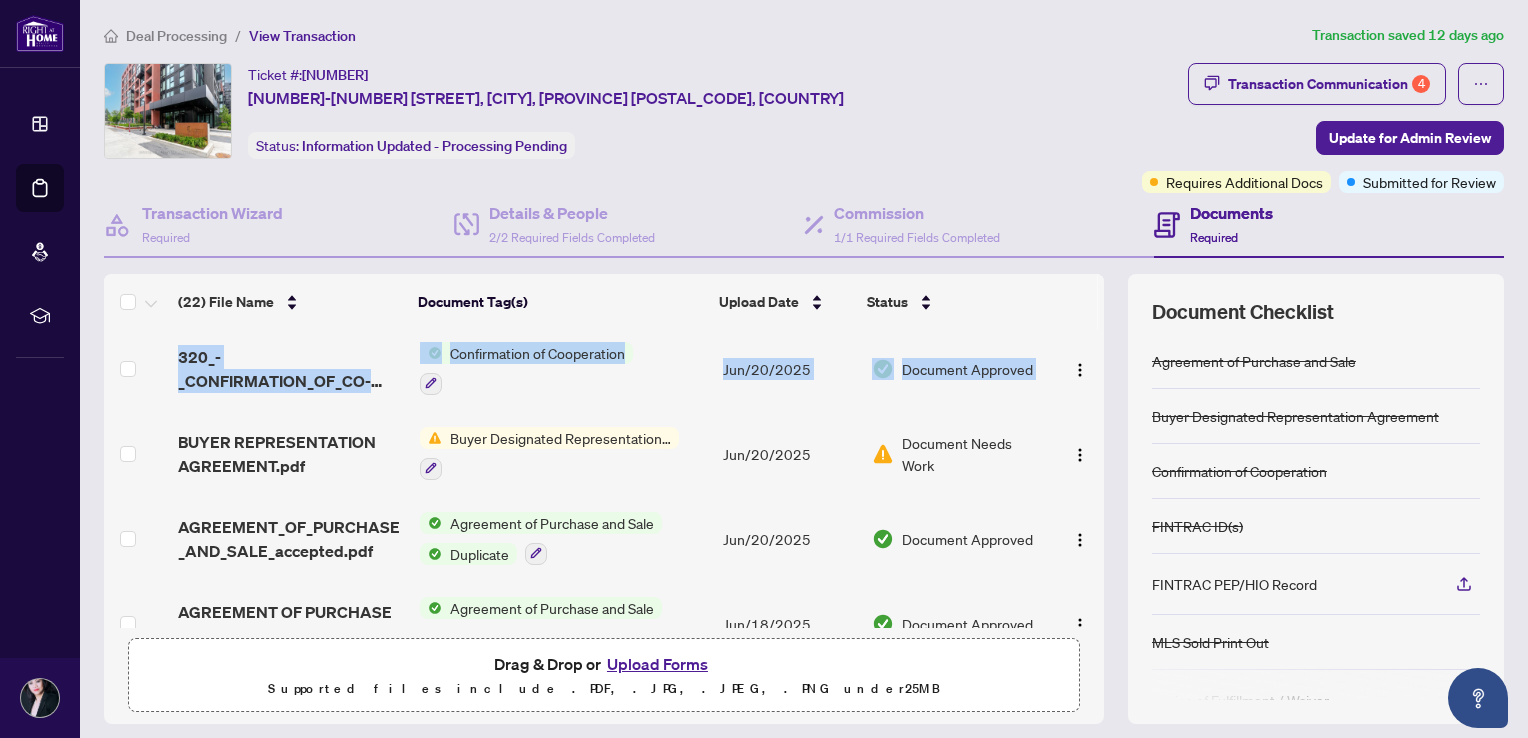 drag, startPoint x: 1076, startPoint y: 607, endPoint x: 1065, endPoint y: 358, distance: 249.24286 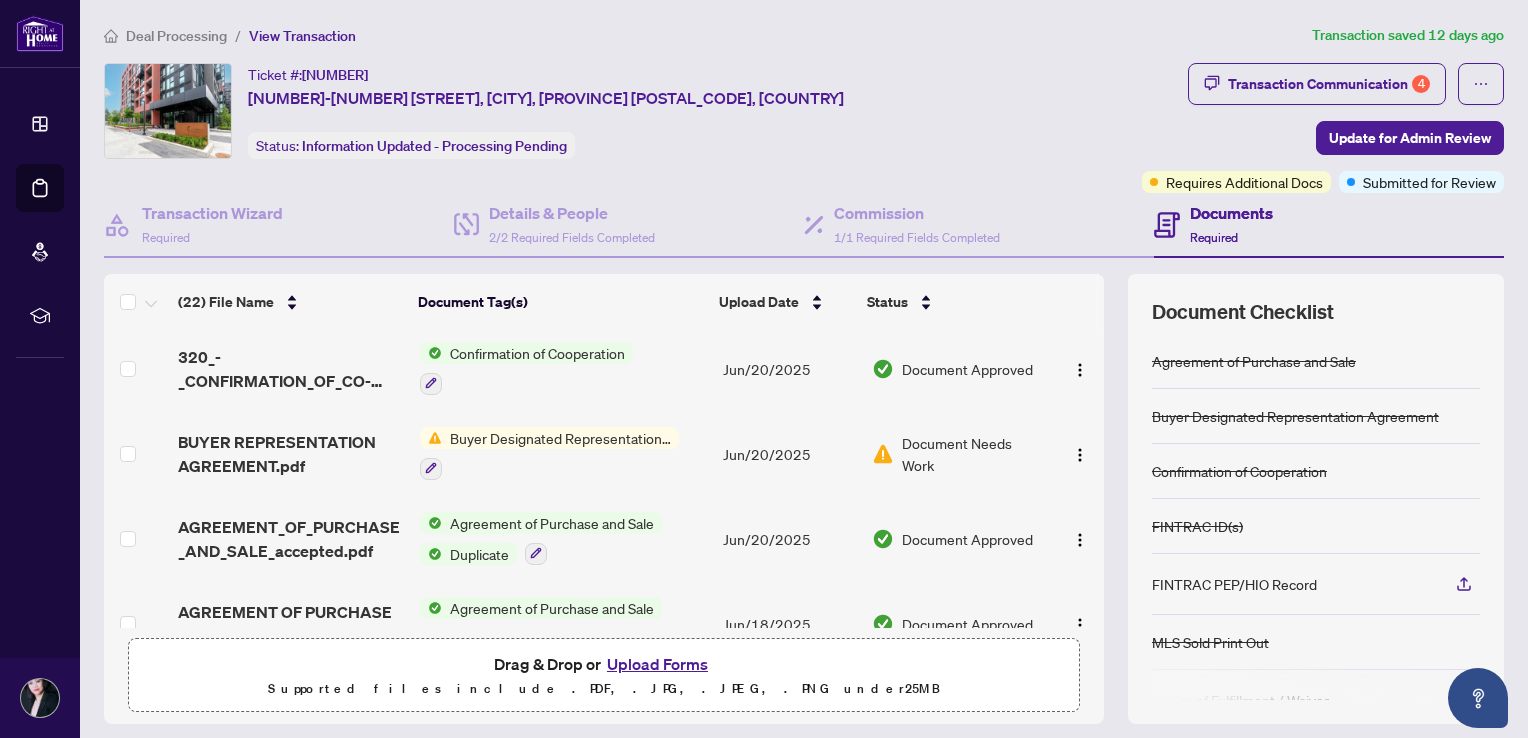 drag, startPoint x: 1065, startPoint y: 358, endPoint x: 1154, endPoint y: 127, distance: 247.55202 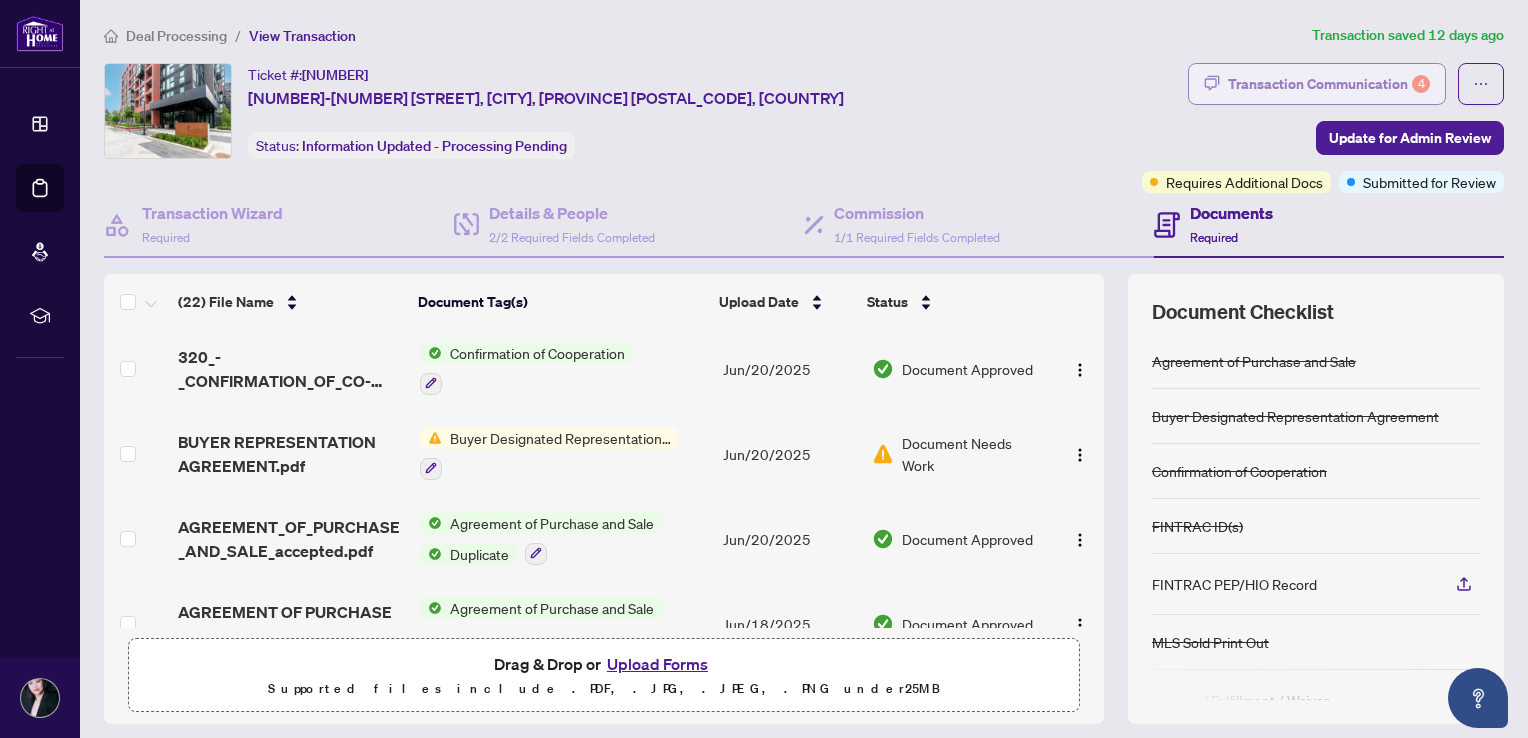 click on "Transaction Communication 4" at bounding box center (1329, 84) 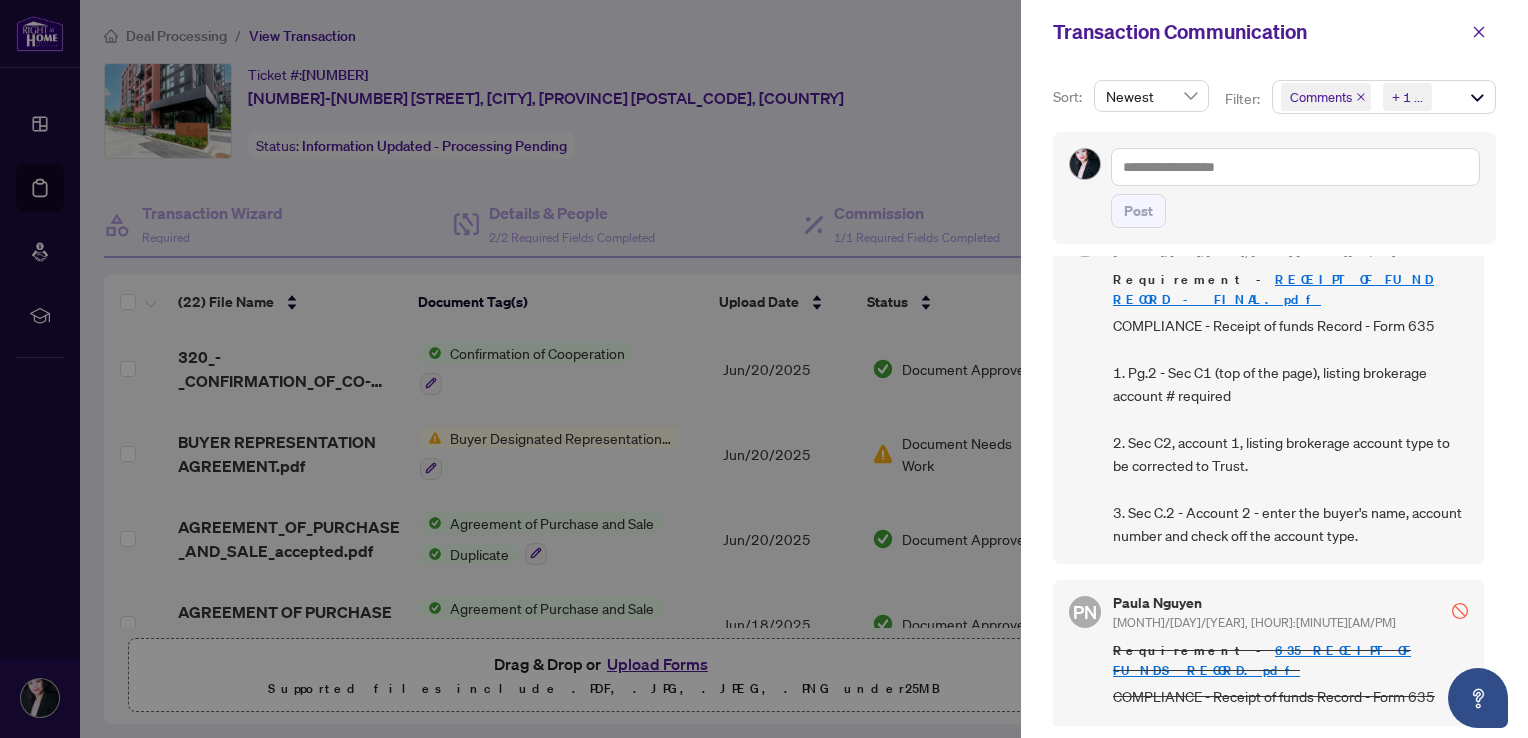 scroll, scrollTop: 0, scrollLeft: 0, axis: both 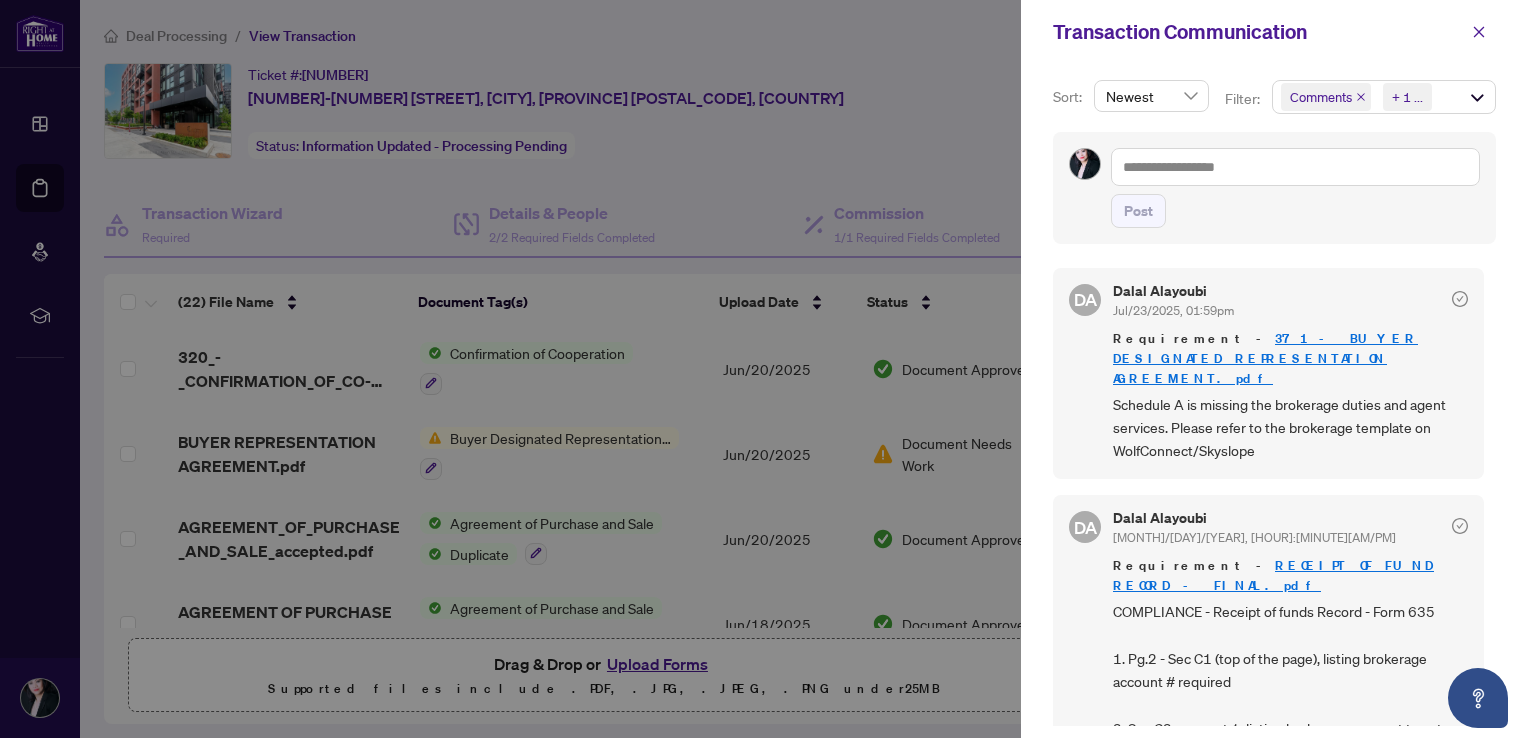 click on "371 - BUYER DESIGNATED REPRESENTATION AGREEMENT.pdf" at bounding box center (1265, 358) 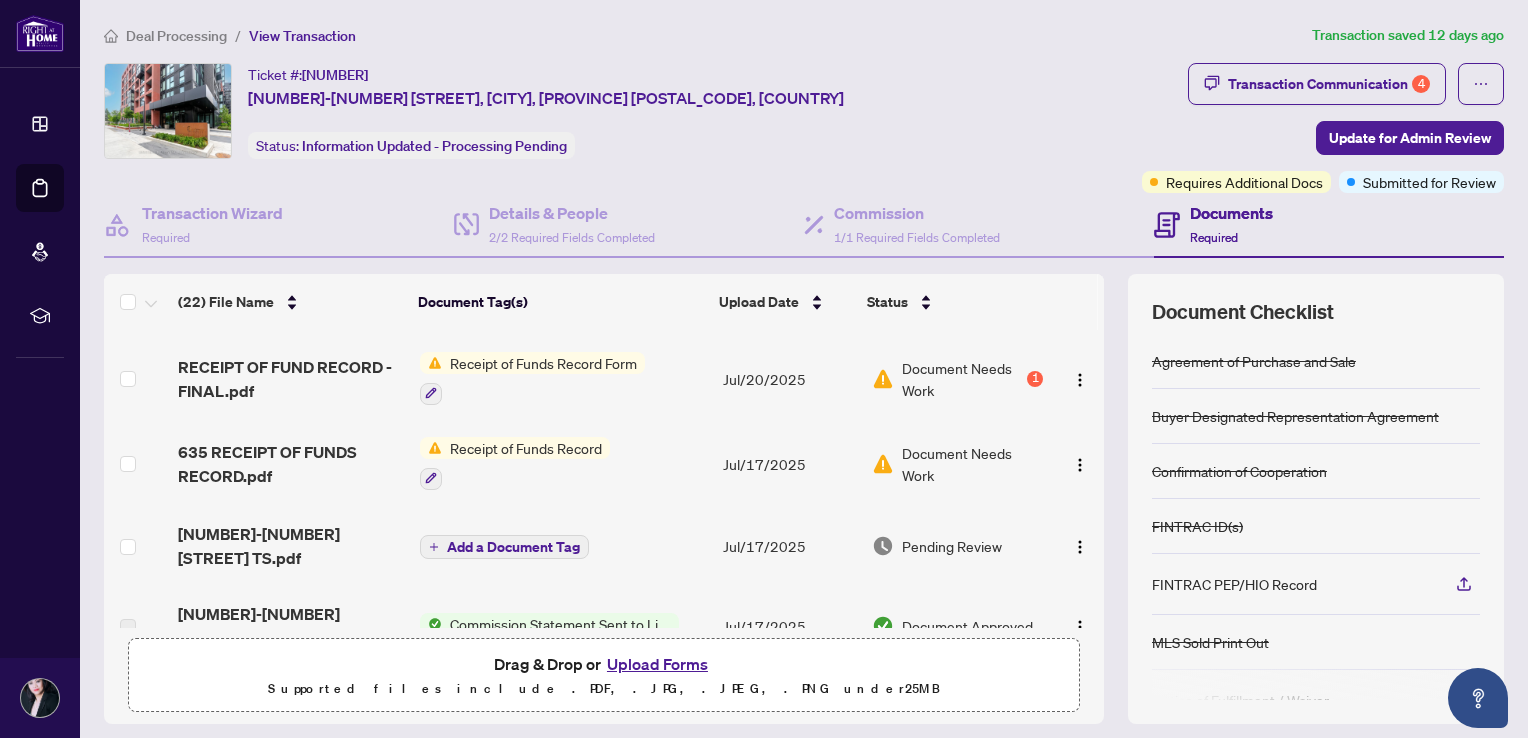 scroll, scrollTop: 100, scrollLeft: 0, axis: vertical 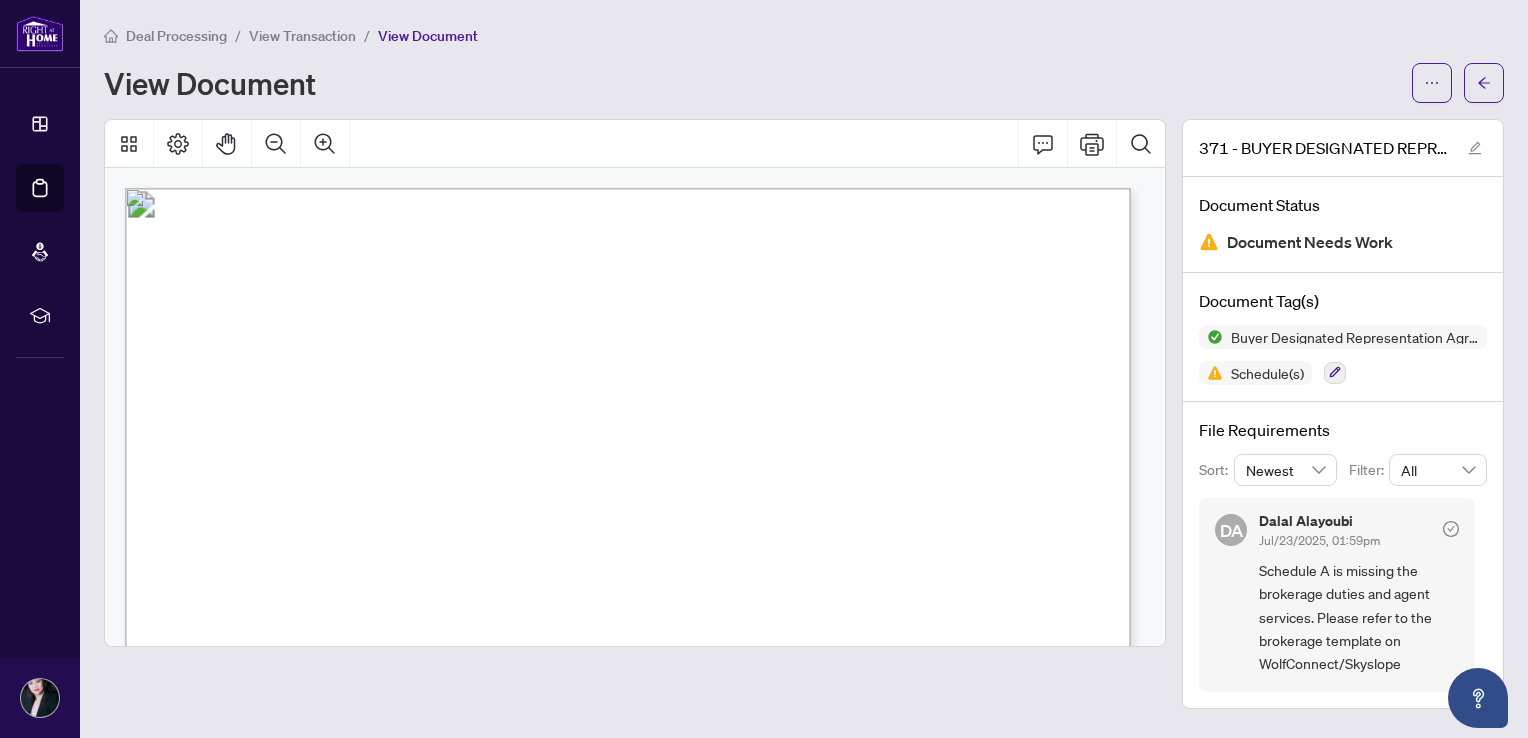 drag, startPoint x: 511, startPoint y: 89, endPoint x: 544, endPoint y: 87, distance: 33.06055 